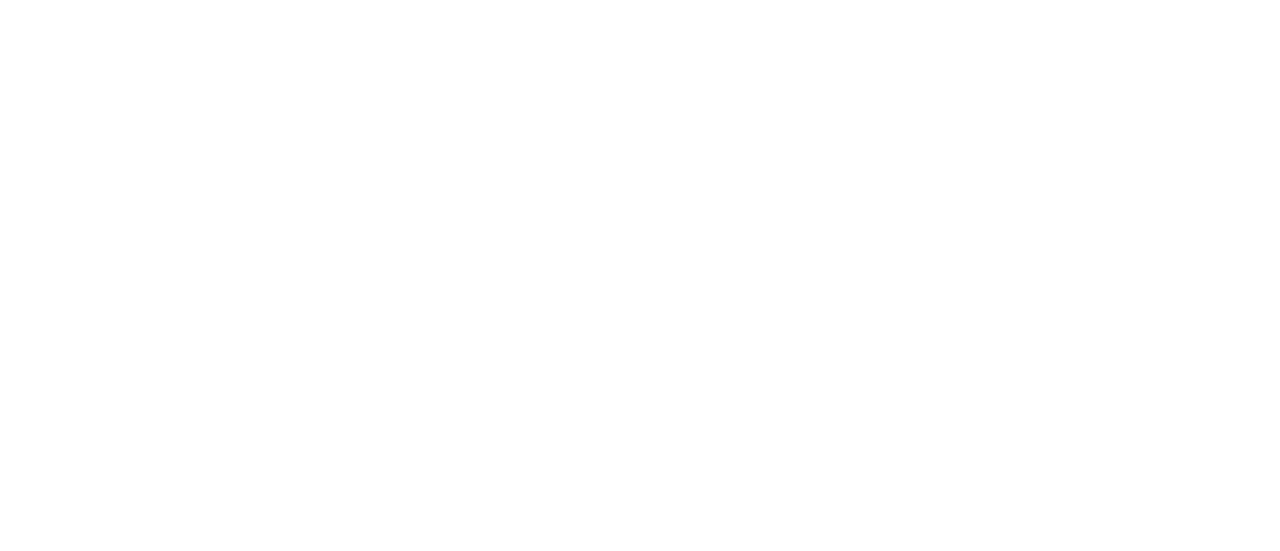 scroll, scrollTop: 0, scrollLeft: 0, axis: both 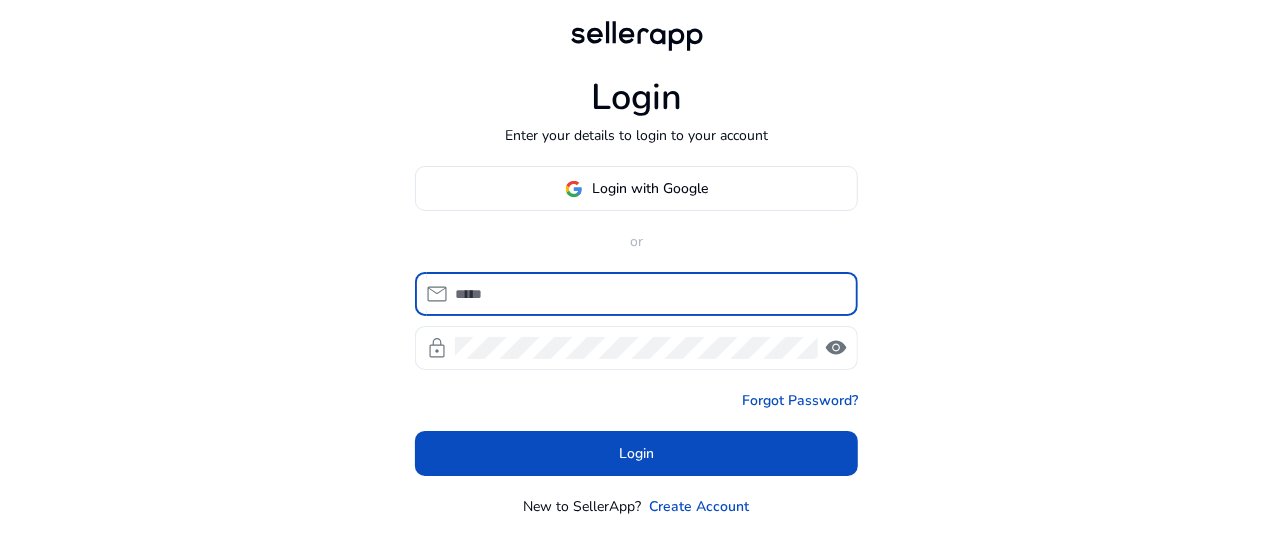 type on "**********" 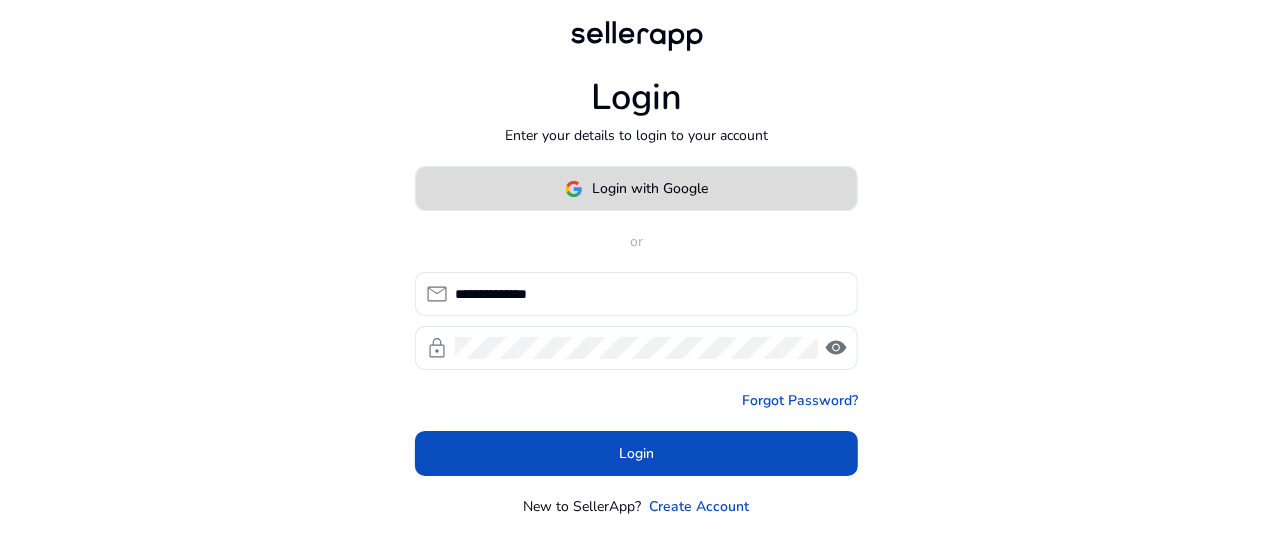 click on "Login with Google" 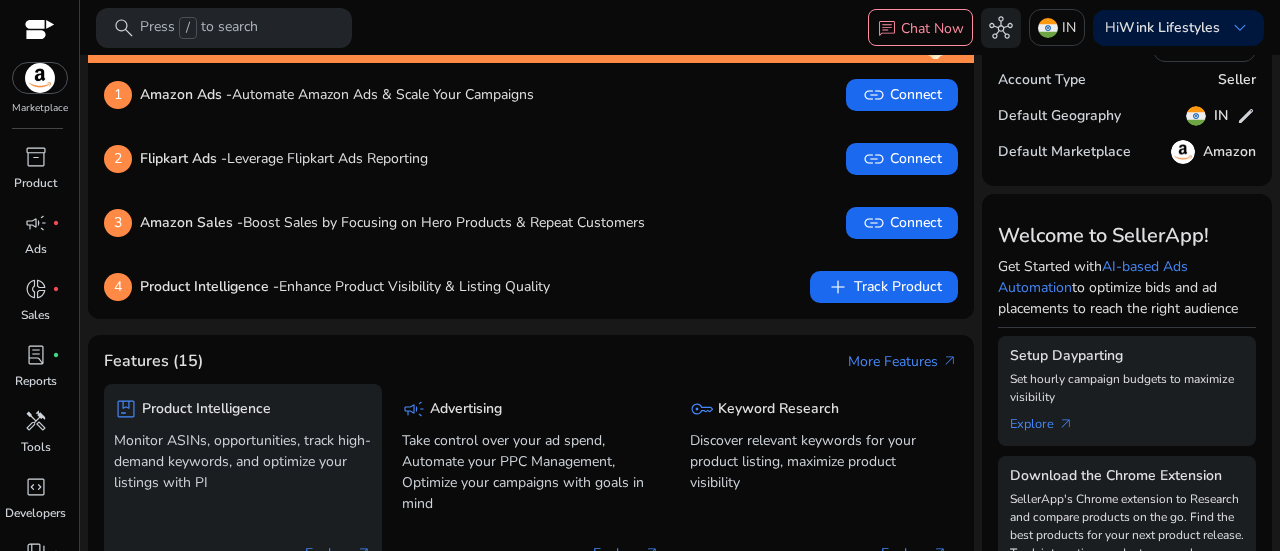 scroll, scrollTop: 200, scrollLeft: 0, axis: vertical 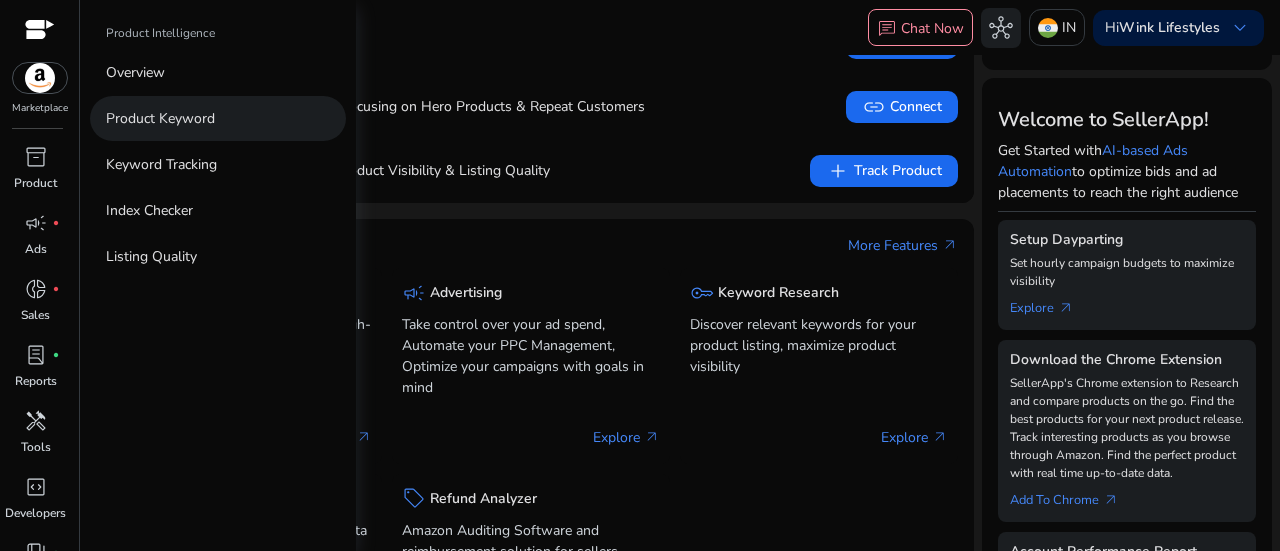 click on "Product Keyword" at bounding box center (160, 118) 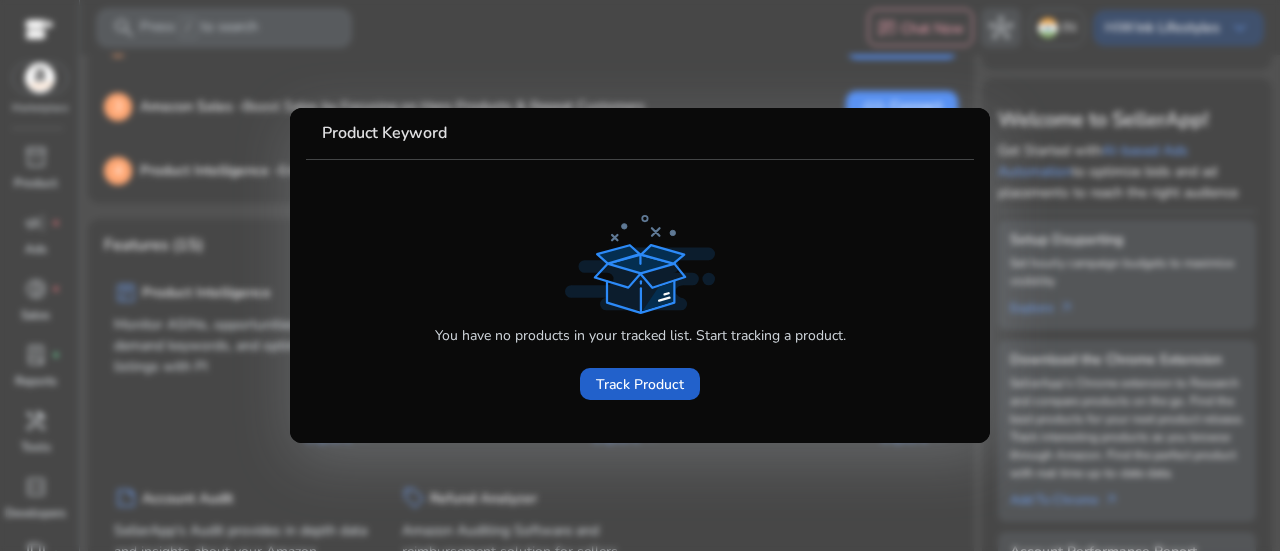 click on "Track Product" 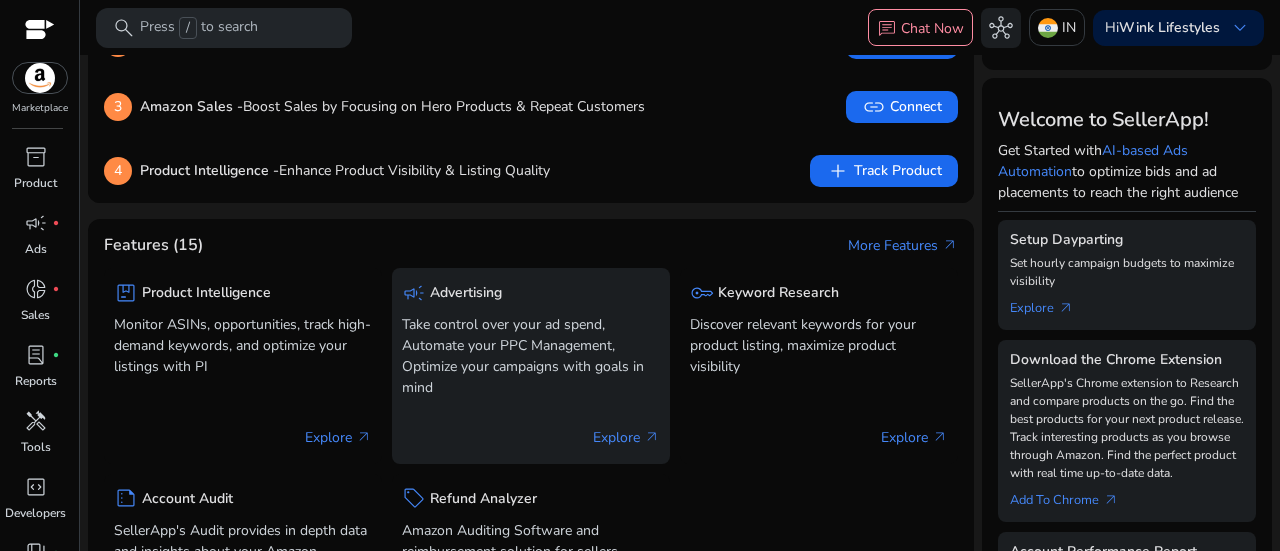 scroll, scrollTop: 0, scrollLeft: 0, axis: both 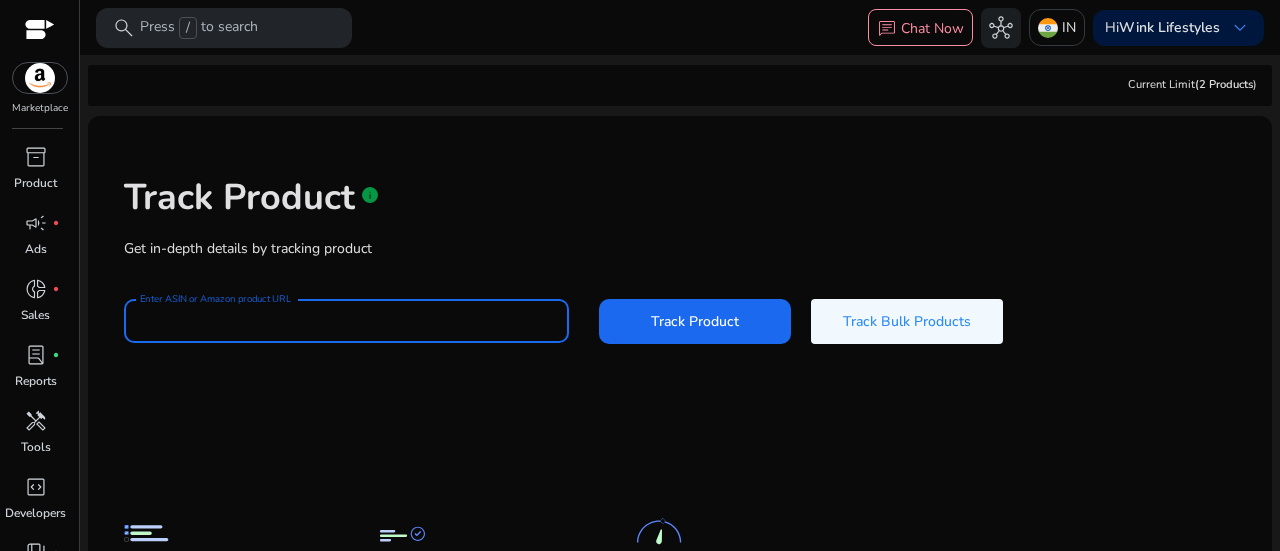 click on "Enter ASIN or Amazon product URL" at bounding box center (346, 321) 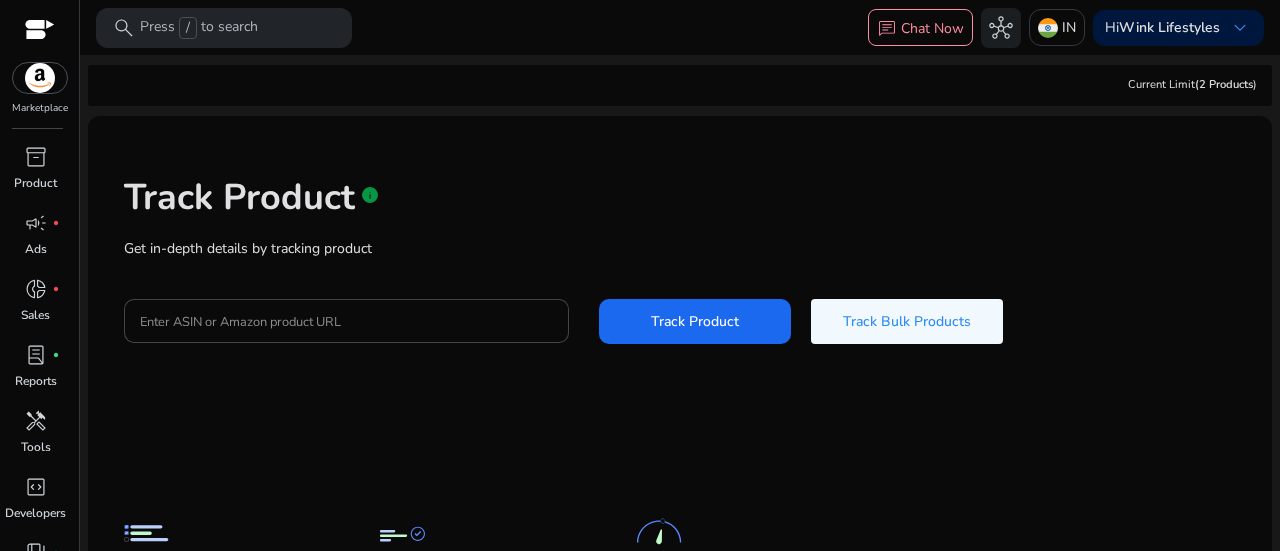 scroll, scrollTop: 0, scrollLeft: 0, axis: both 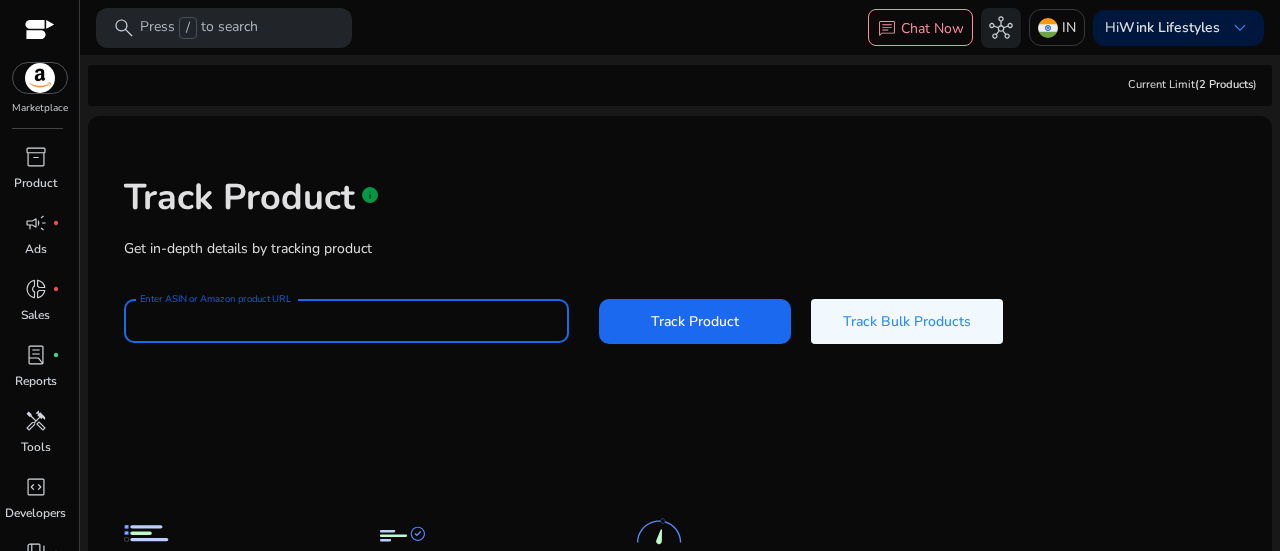 paste on "**********" 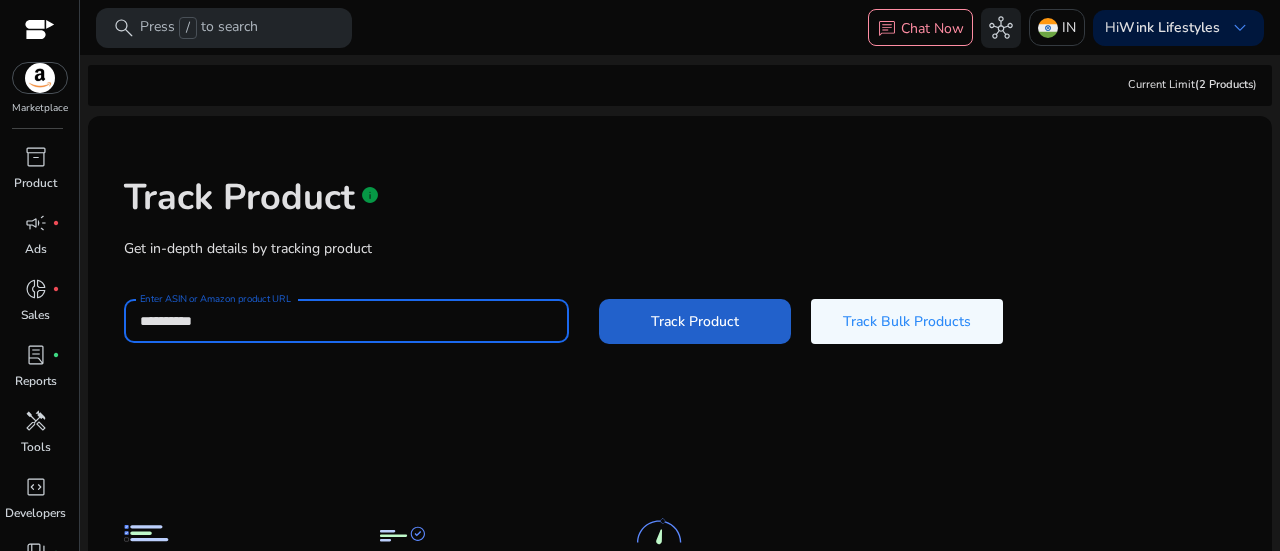 type on "**********" 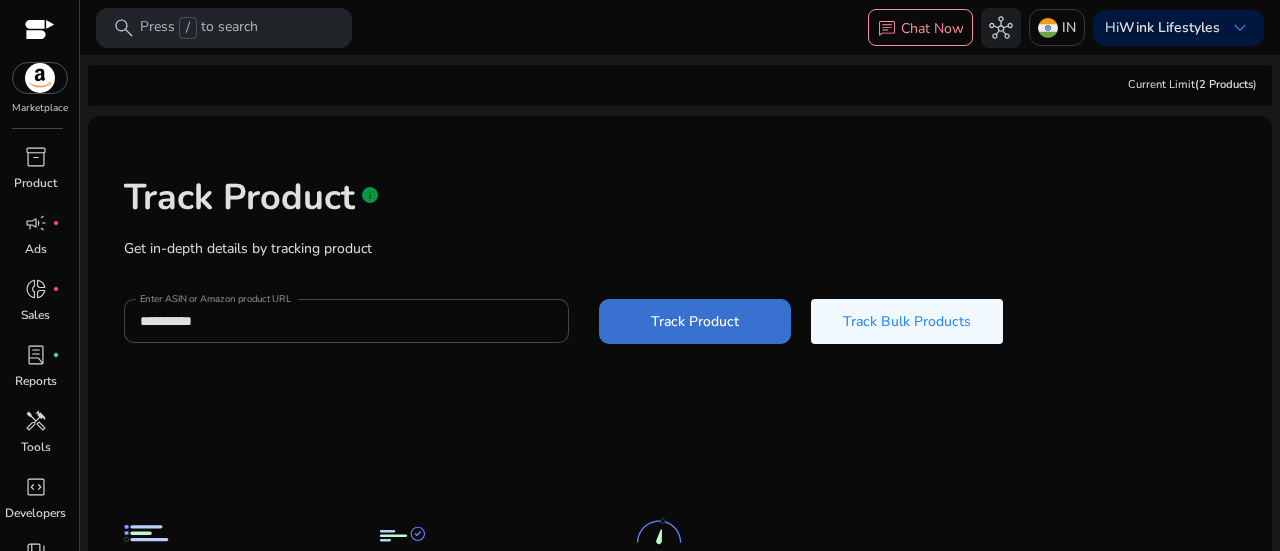 click on "Track Product" 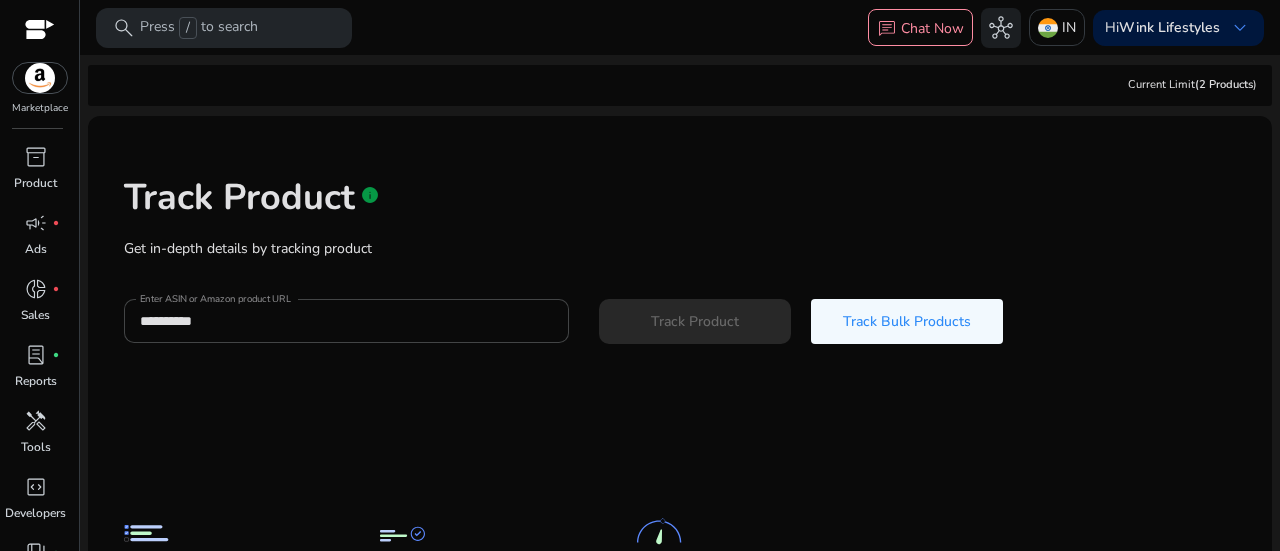 type 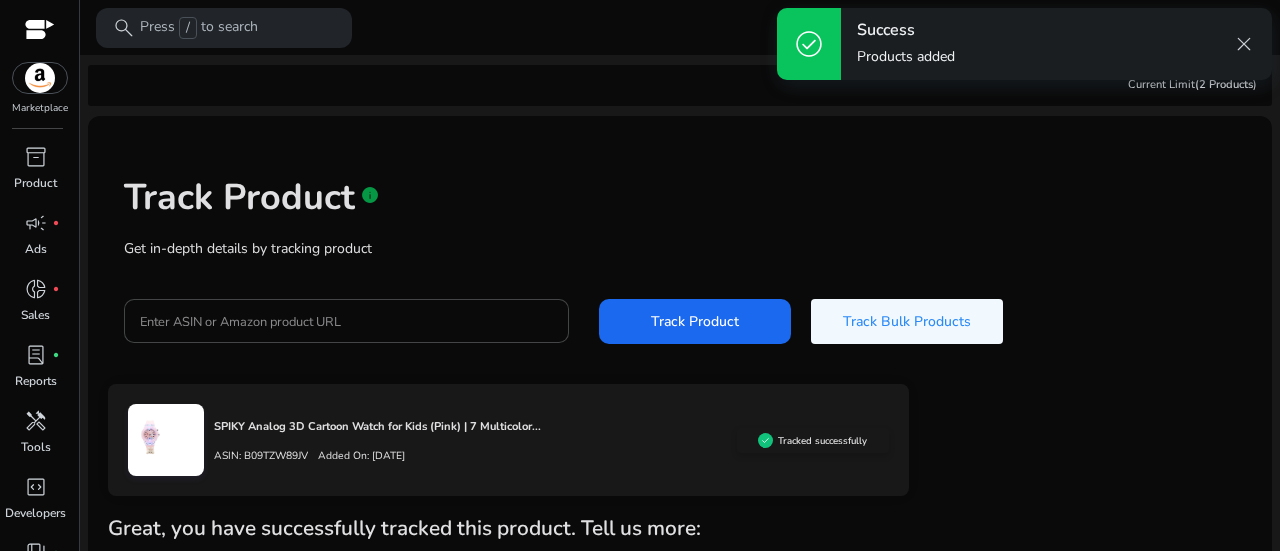 scroll, scrollTop: 84, scrollLeft: 0, axis: vertical 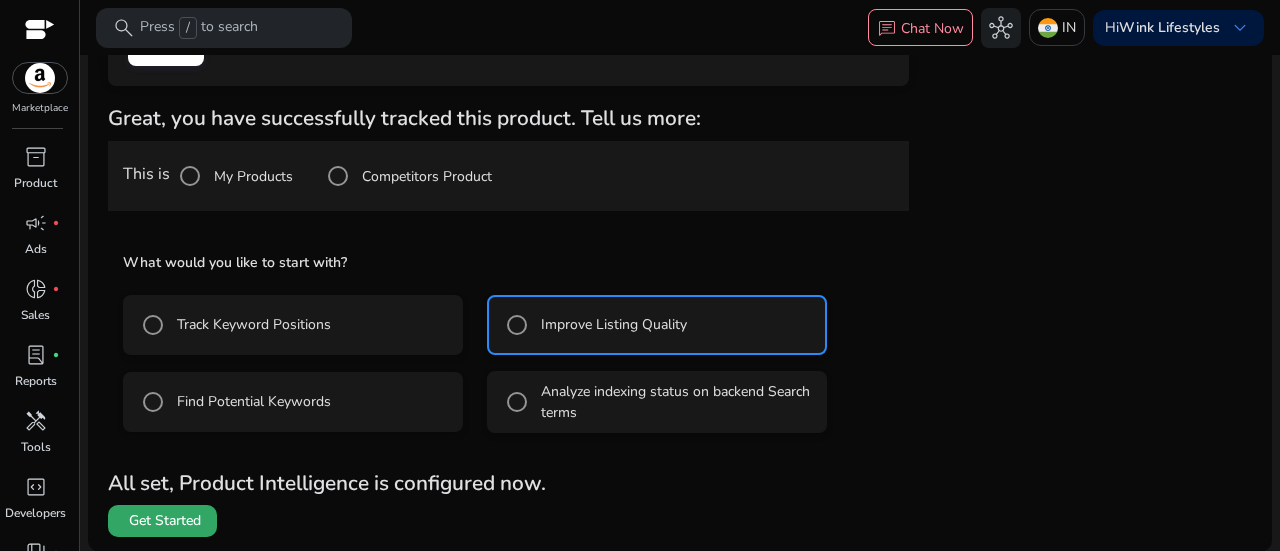 click at bounding box center (162, 521) 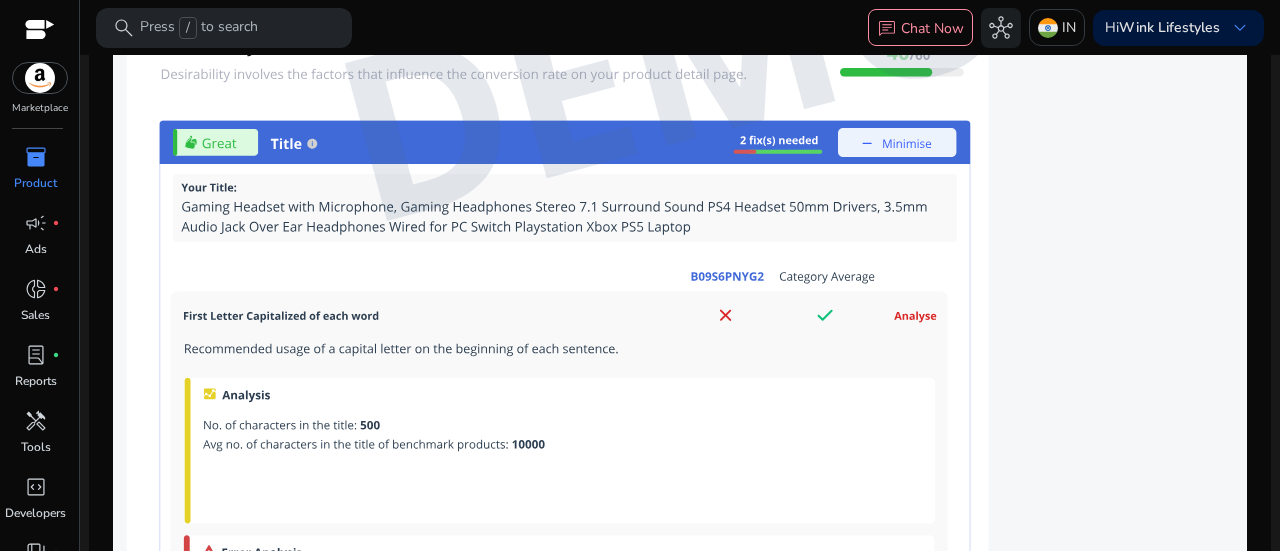 scroll, scrollTop: 1682, scrollLeft: 0, axis: vertical 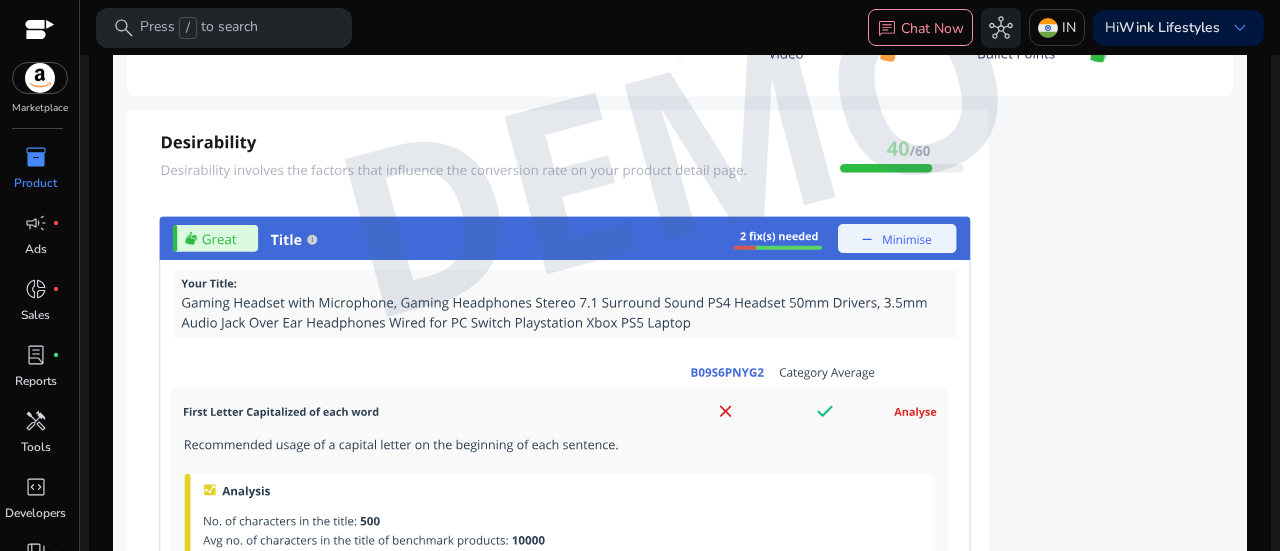 click at bounding box center [680, 153] 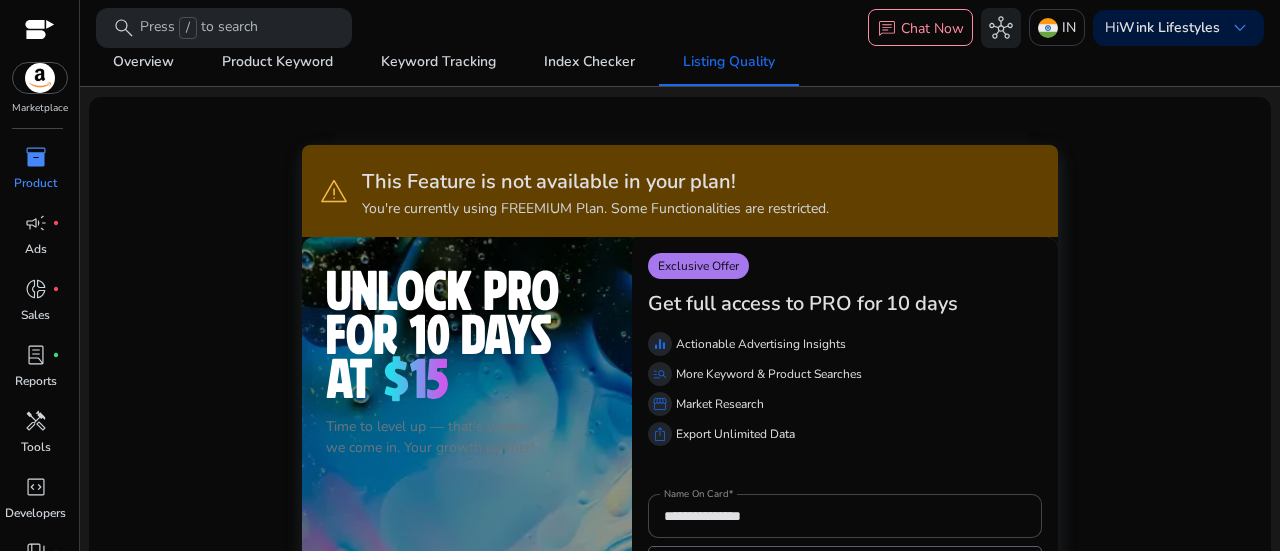 scroll, scrollTop: 182, scrollLeft: 0, axis: vertical 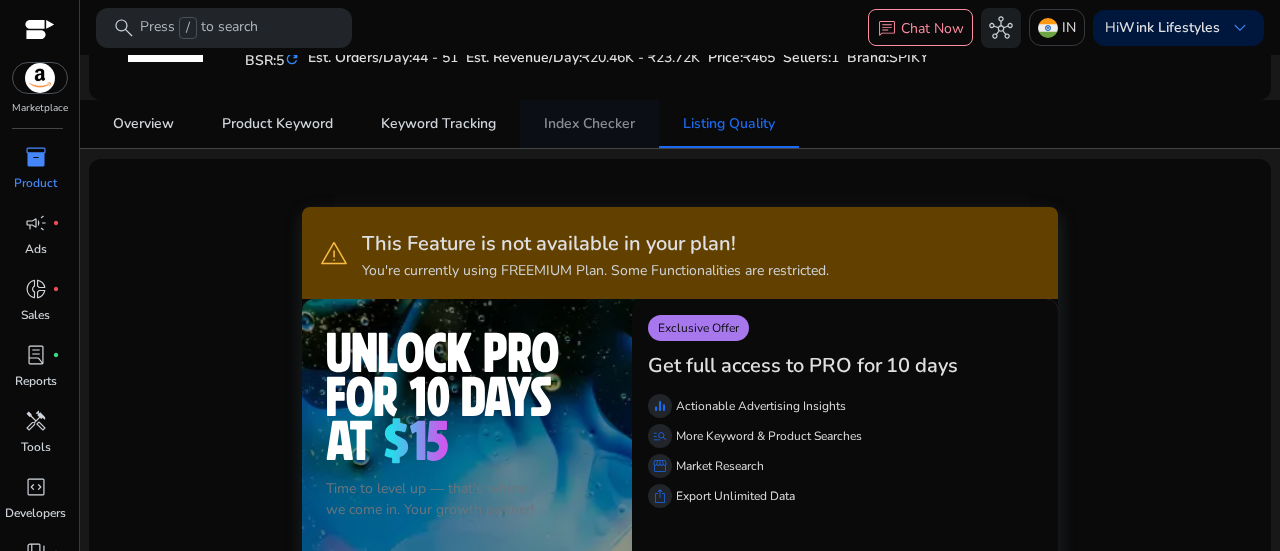 click on "Index Checker" at bounding box center (589, 124) 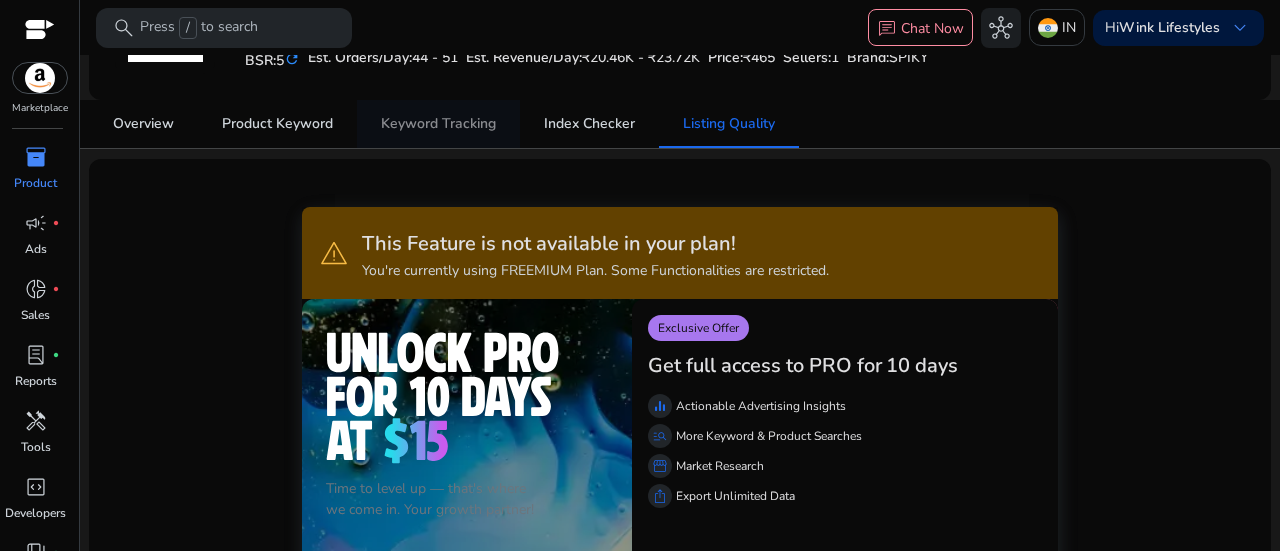 click on "**********" 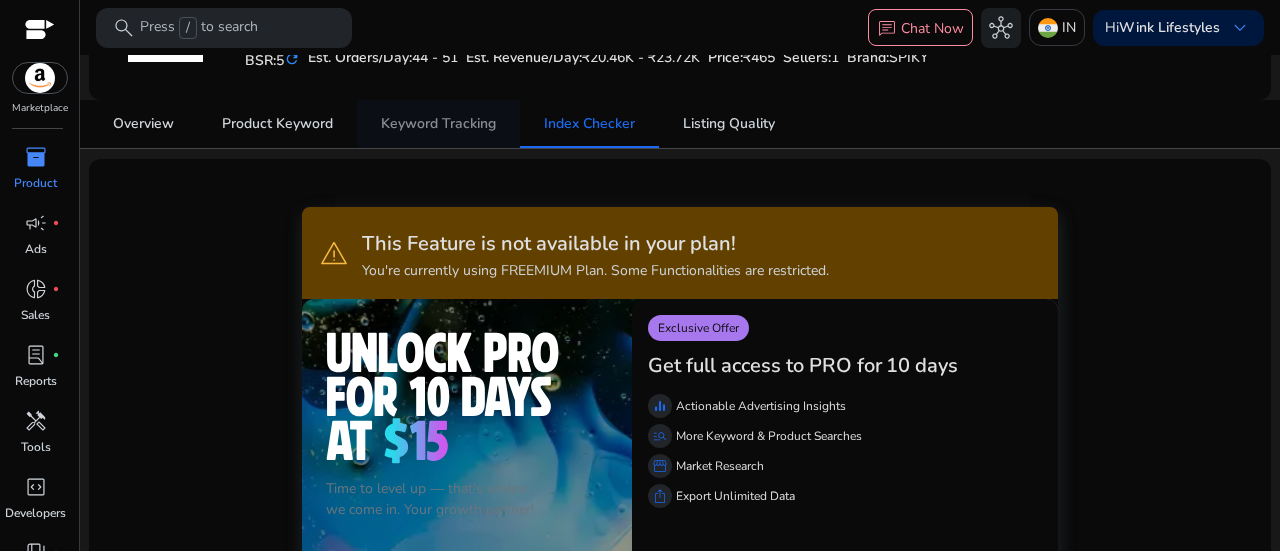 scroll, scrollTop: 0, scrollLeft: 0, axis: both 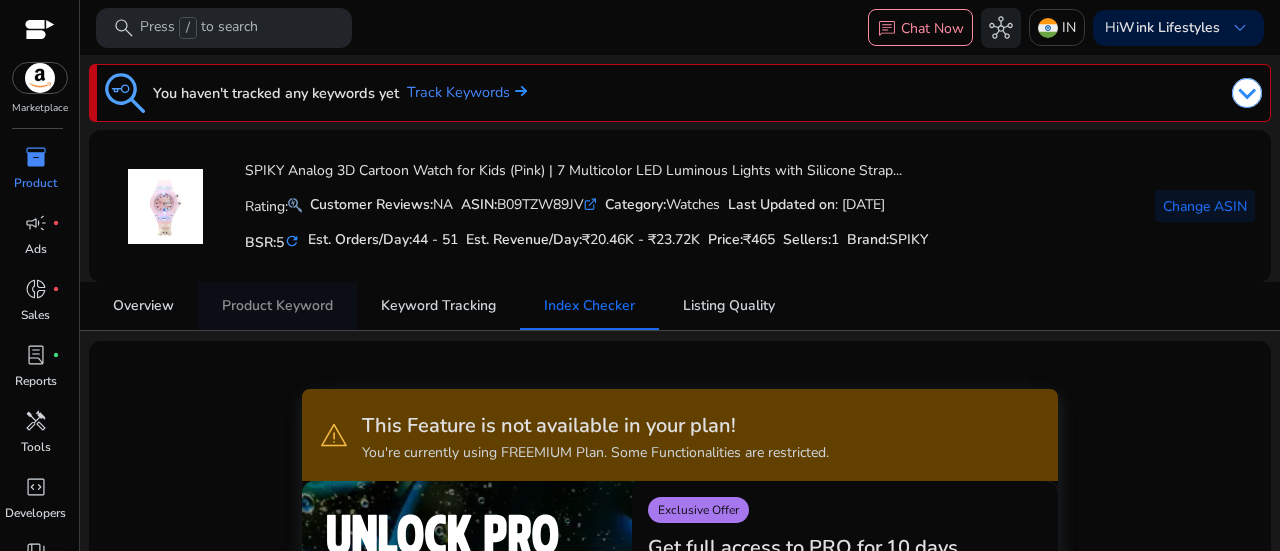click on "Product Keyword" at bounding box center (277, 306) 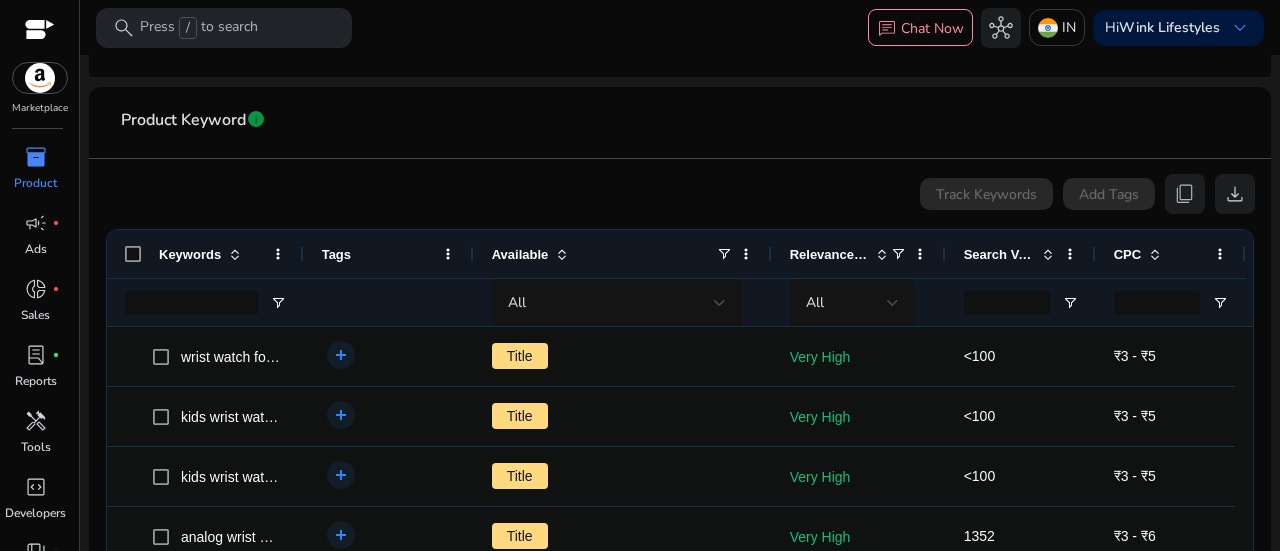 scroll, scrollTop: 400, scrollLeft: 0, axis: vertical 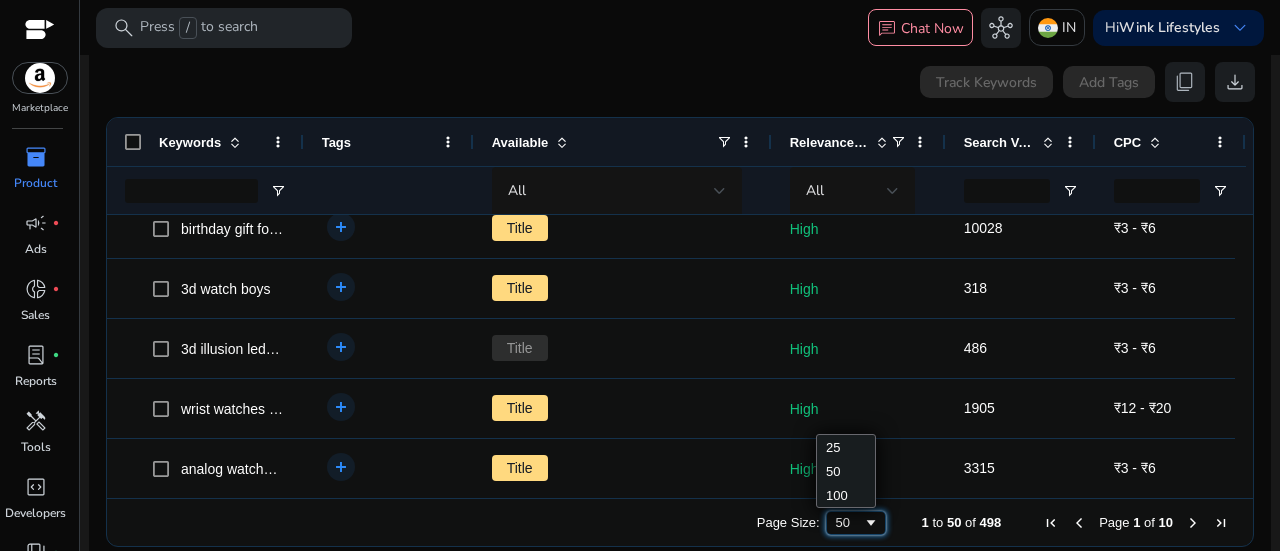 click on "50" at bounding box center (849, 522) 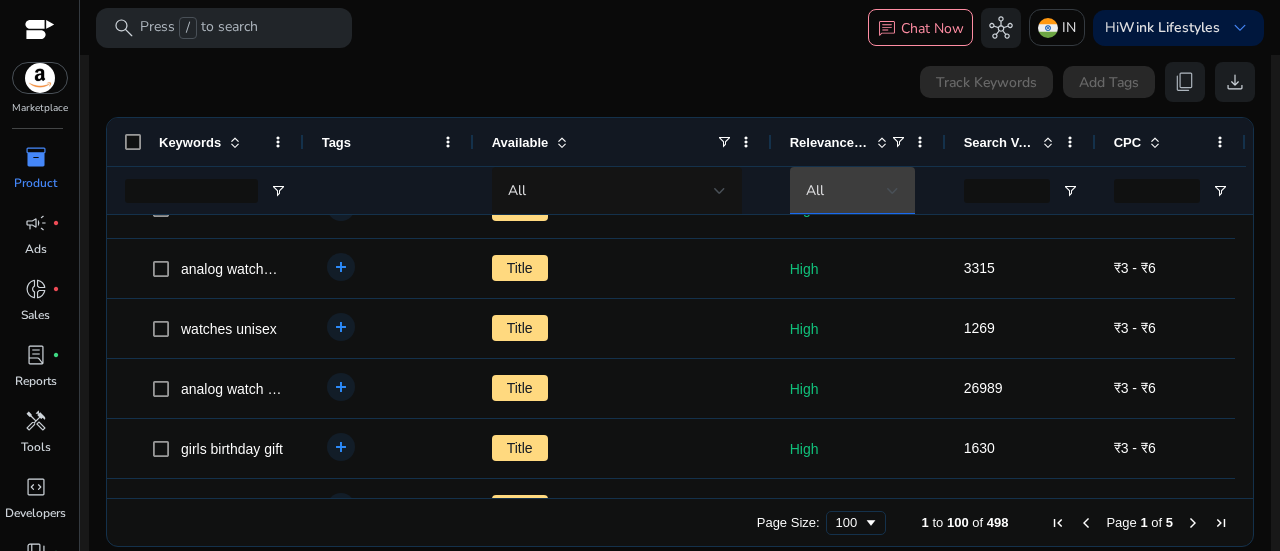 click on "All" at bounding box center [846, 191] 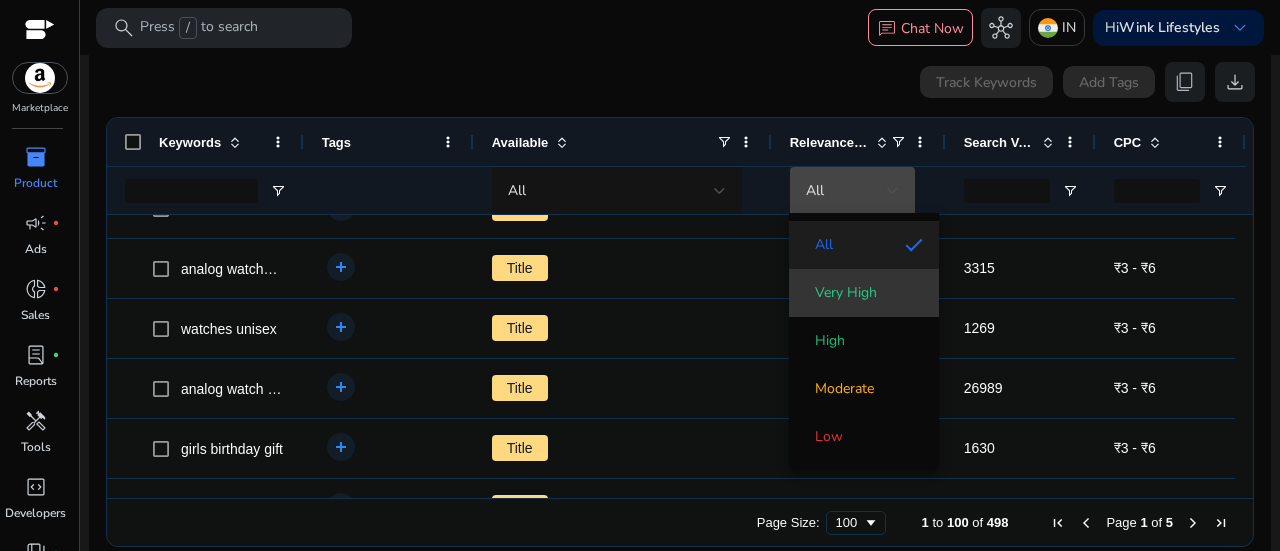 click on "Very High" at bounding box center [846, 293] 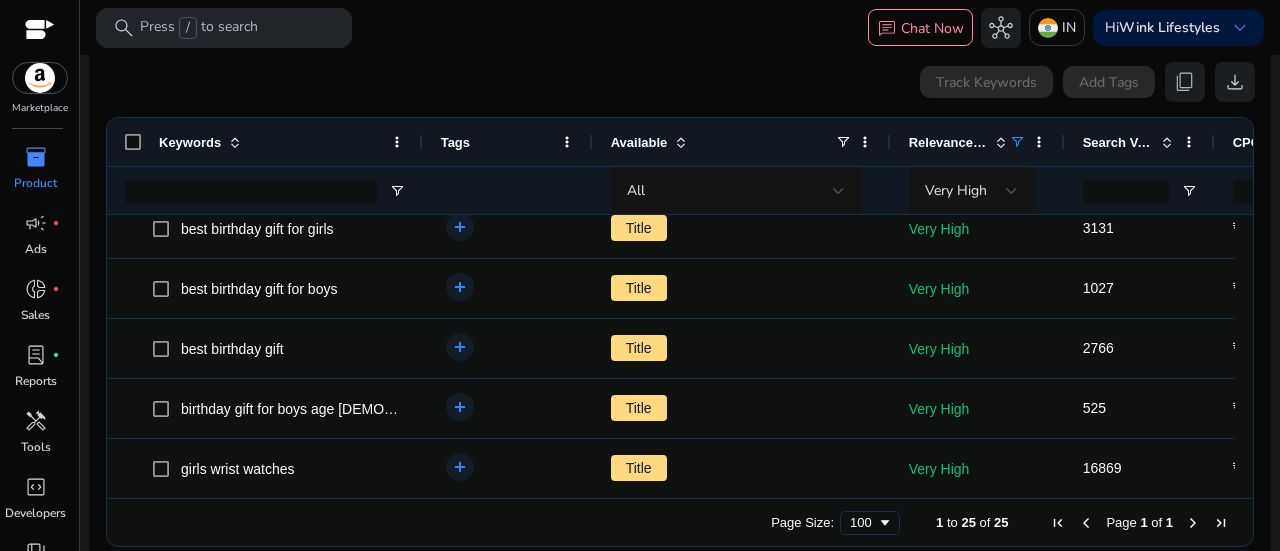 drag, startPoint x: 301, startPoint y: 139, endPoint x: 420, endPoint y: 140, distance: 119.0042 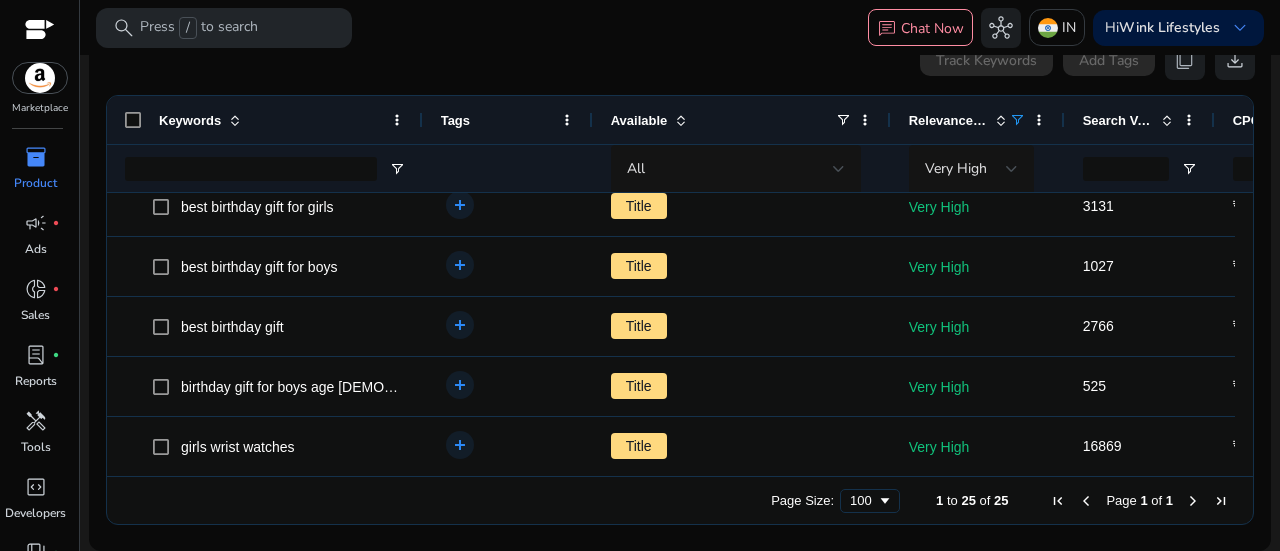 drag, startPoint x: 589, startPoint y: 116, endPoint x: 490, endPoint y: 109, distance: 99.24717 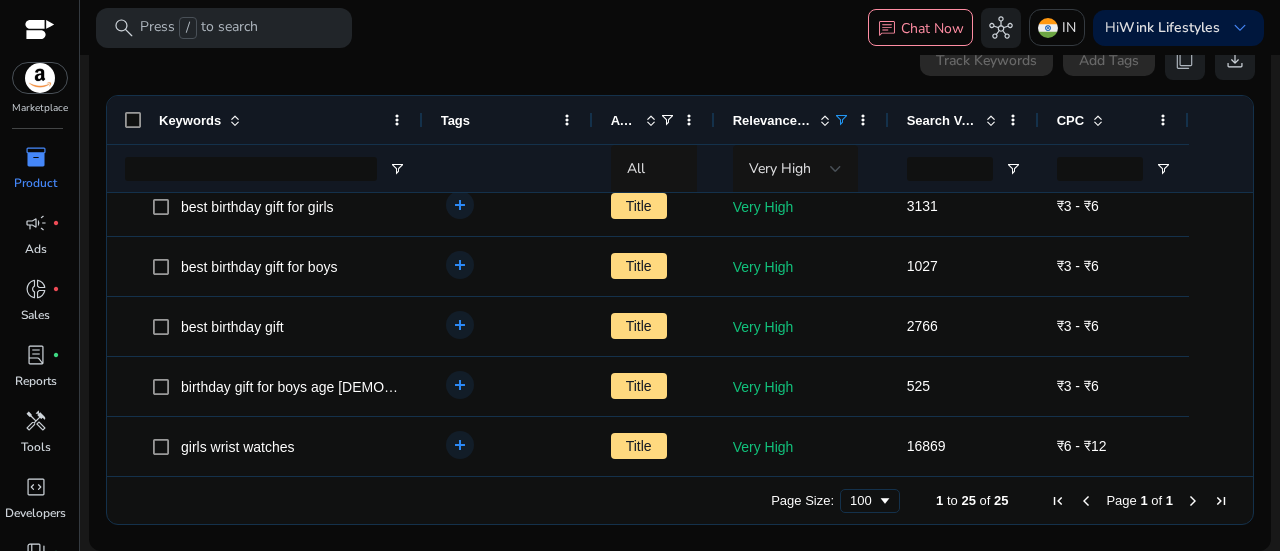 drag, startPoint x: 888, startPoint y: 117, endPoint x: 712, endPoint y: 114, distance: 176.02557 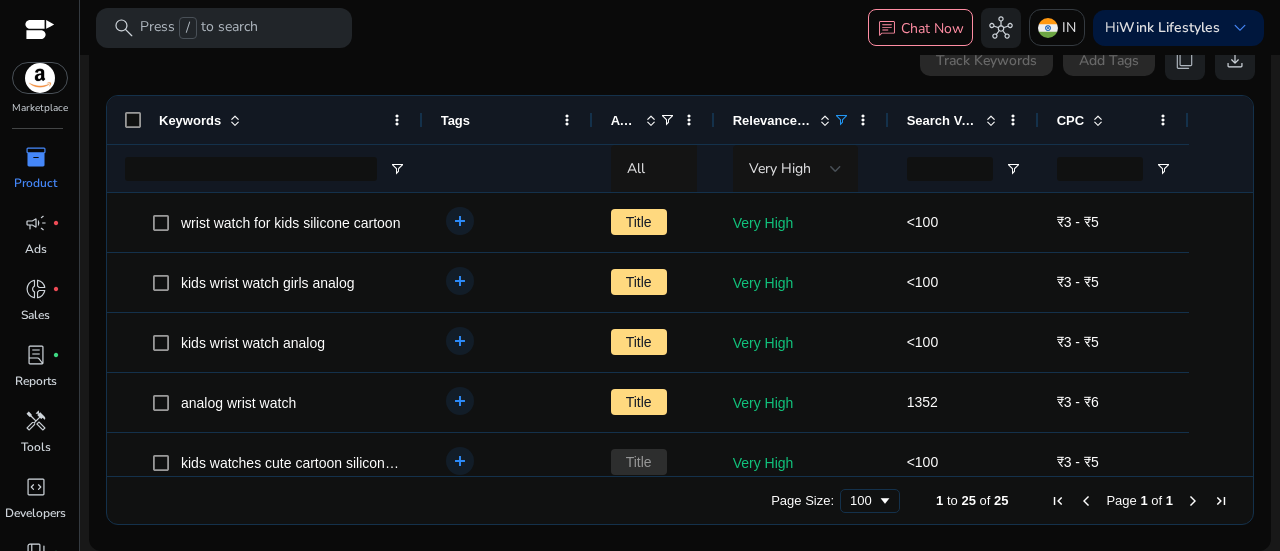 click 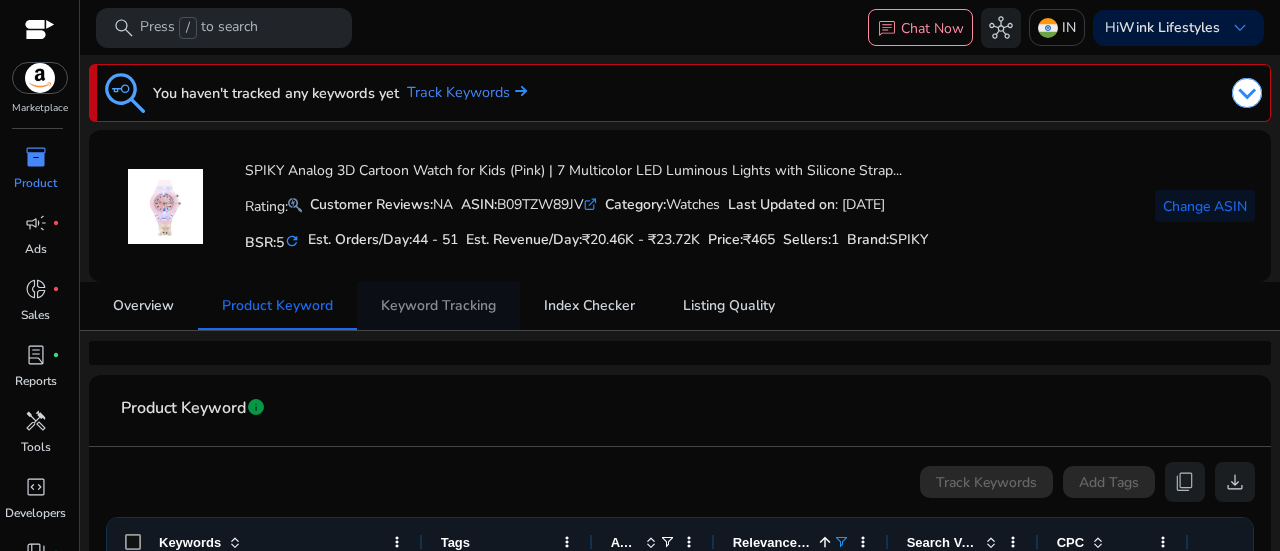 click on "Keyword Tracking" at bounding box center (438, 306) 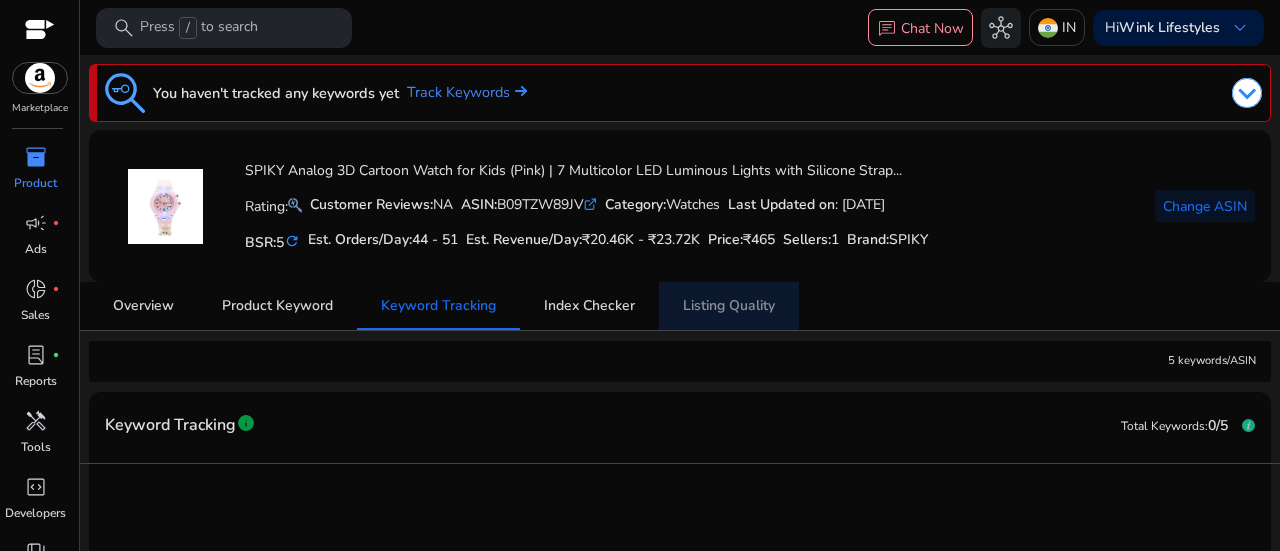 click on "Listing Quality" at bounding box center (729, 306) 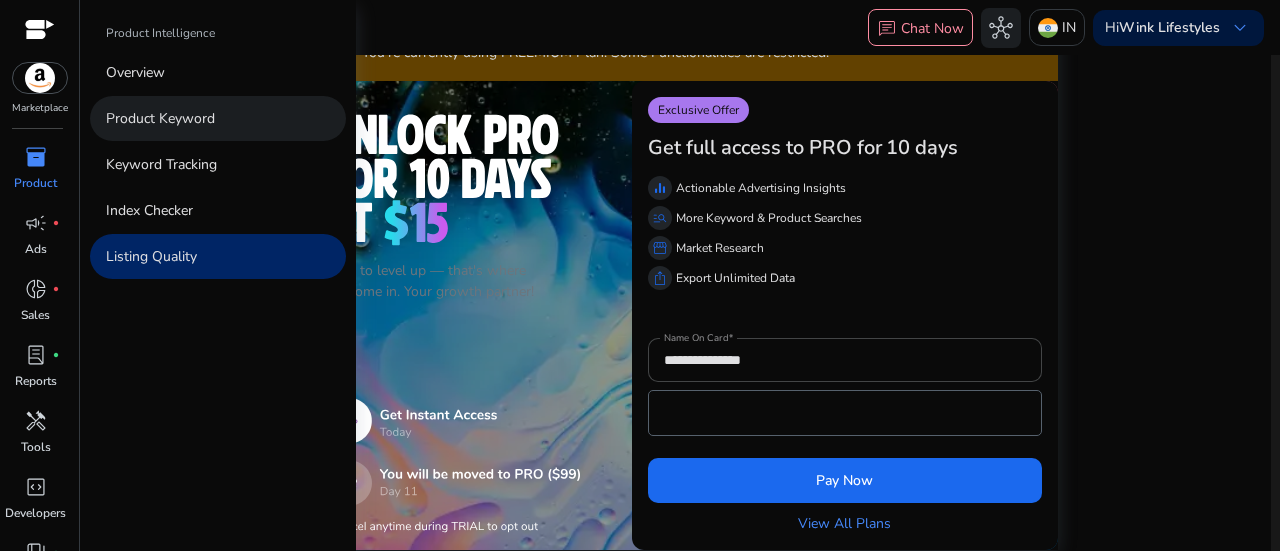 click on "Product Keyword" at bounding box center [160, 118] 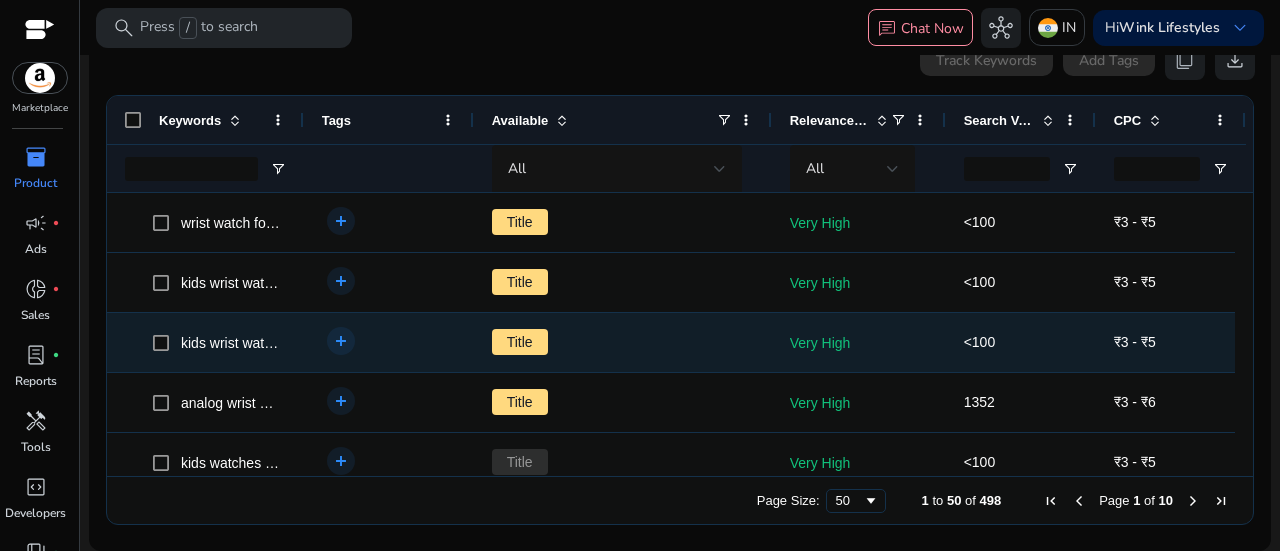 scroll, scrollTop: 74, scrollLeft: 0, axis: vertical 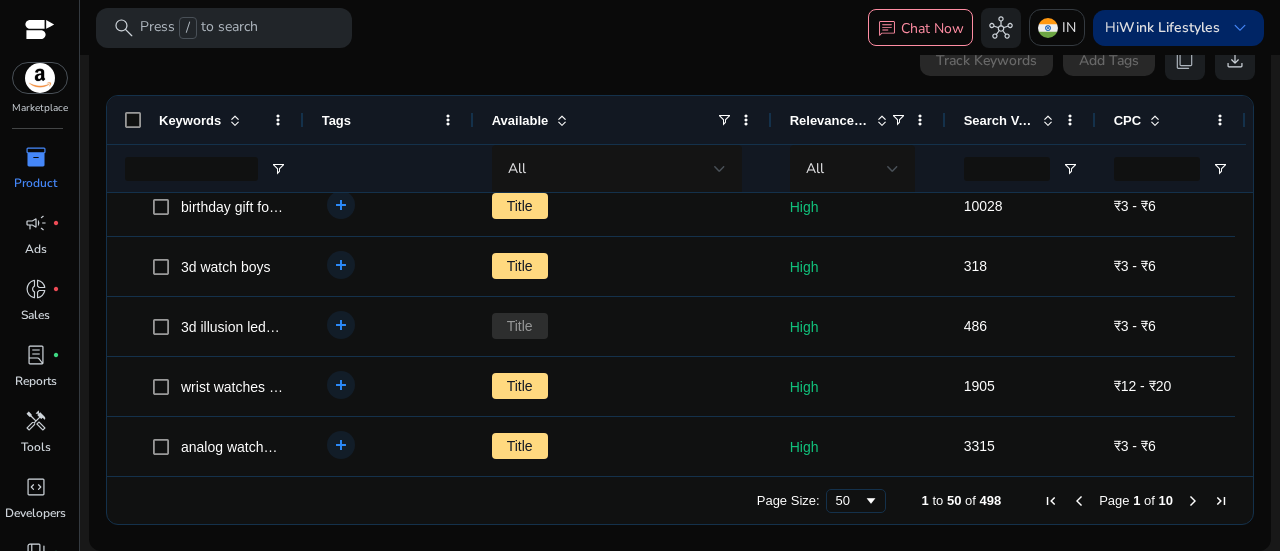 click on "Wink Lifestyles" at bounding box center (1169, 27) 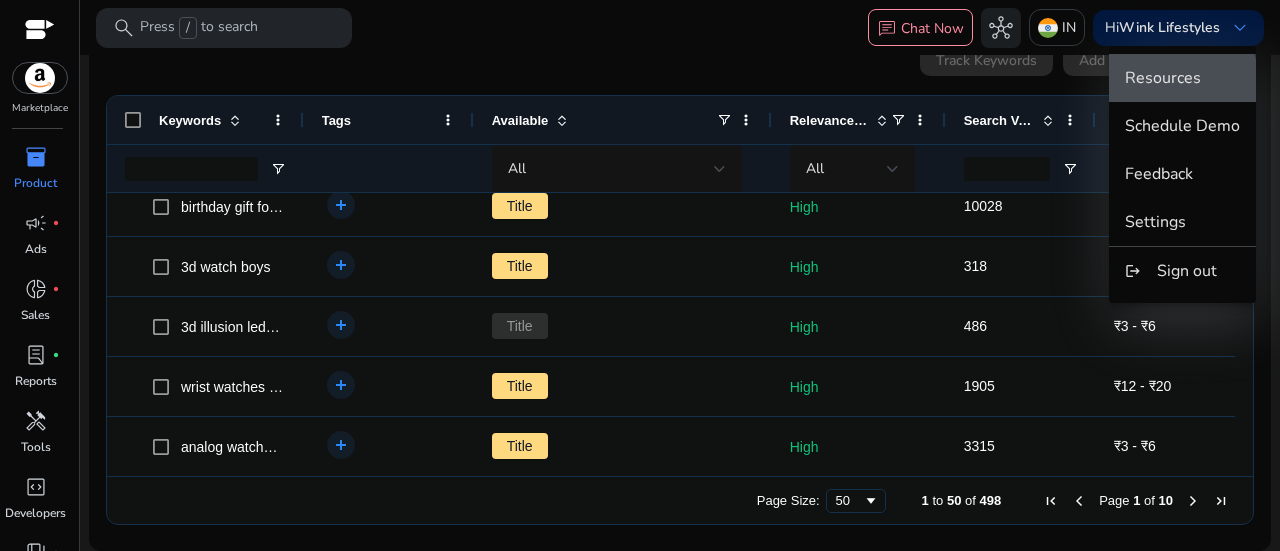 click on "Resources" at bounding box center [1163, 78] 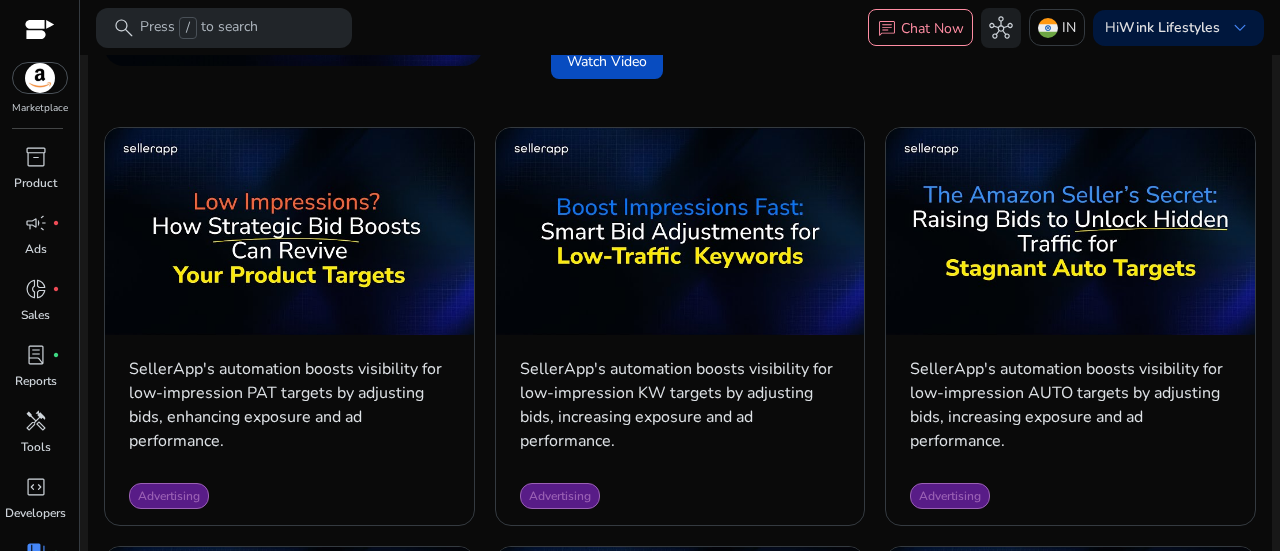 scroll, scrollTop: 900, scrollLeft: 0, axis: vertical 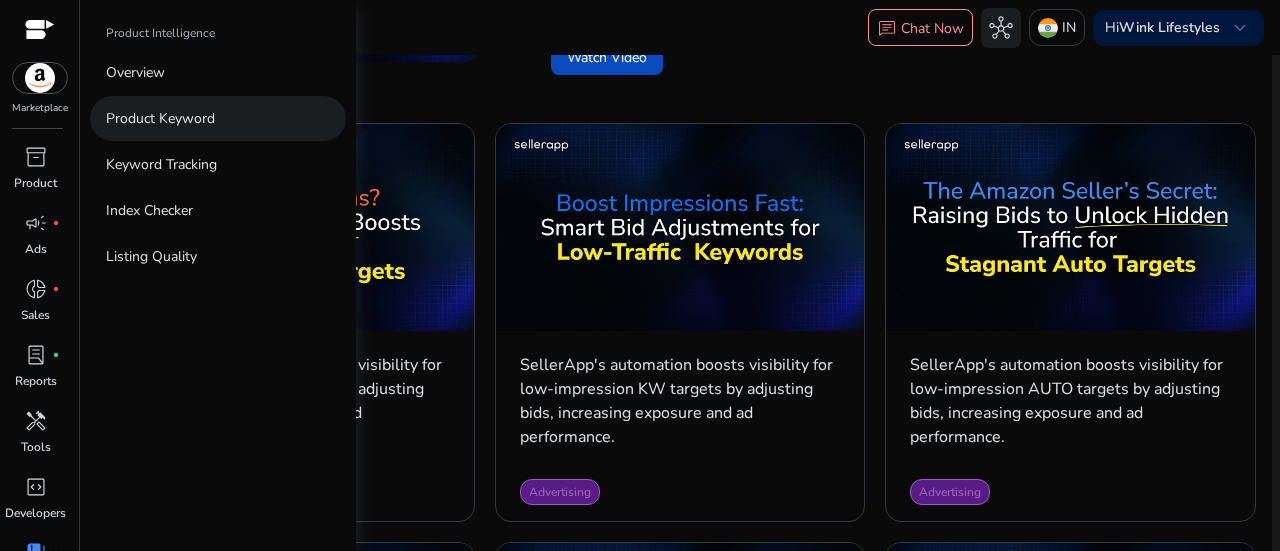click on "Product Keyword" at bounding box center (218, 118) 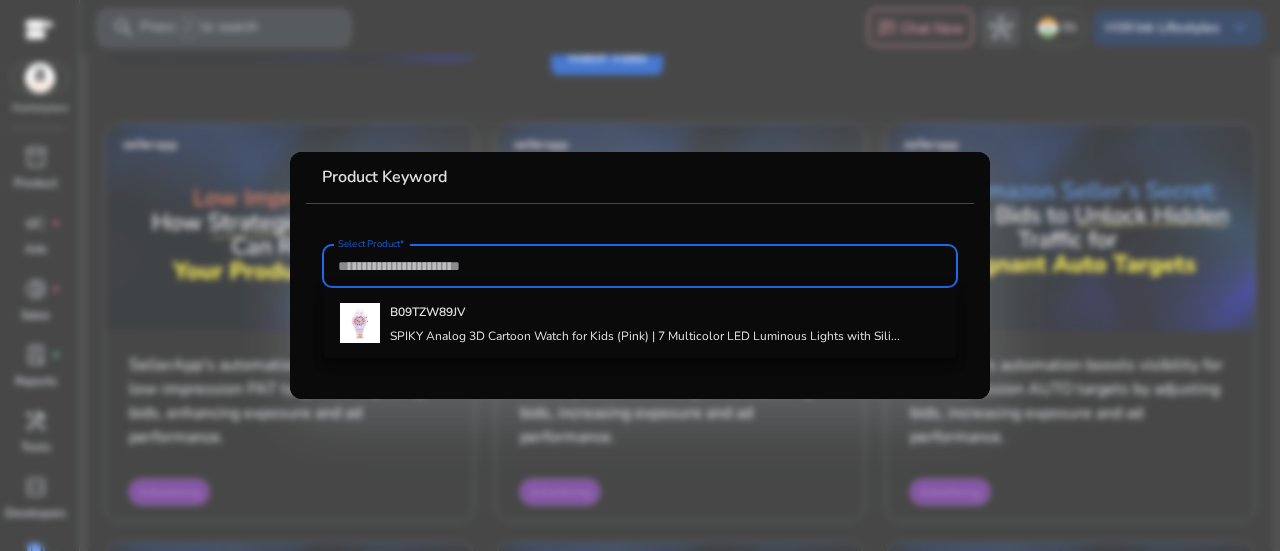 paste on "**********" 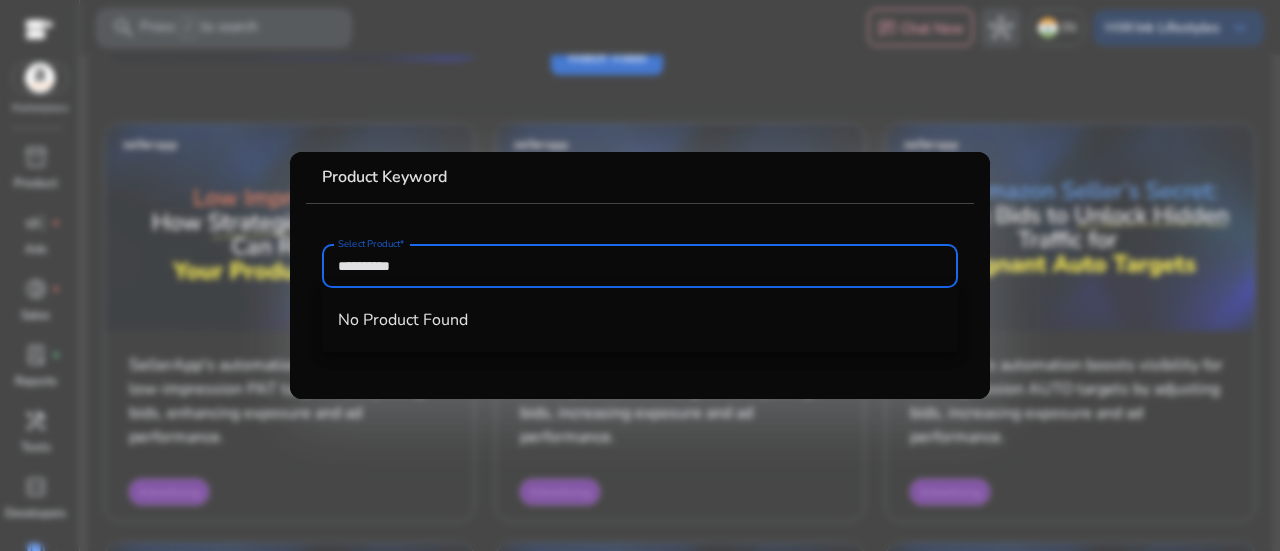 type on "**********" 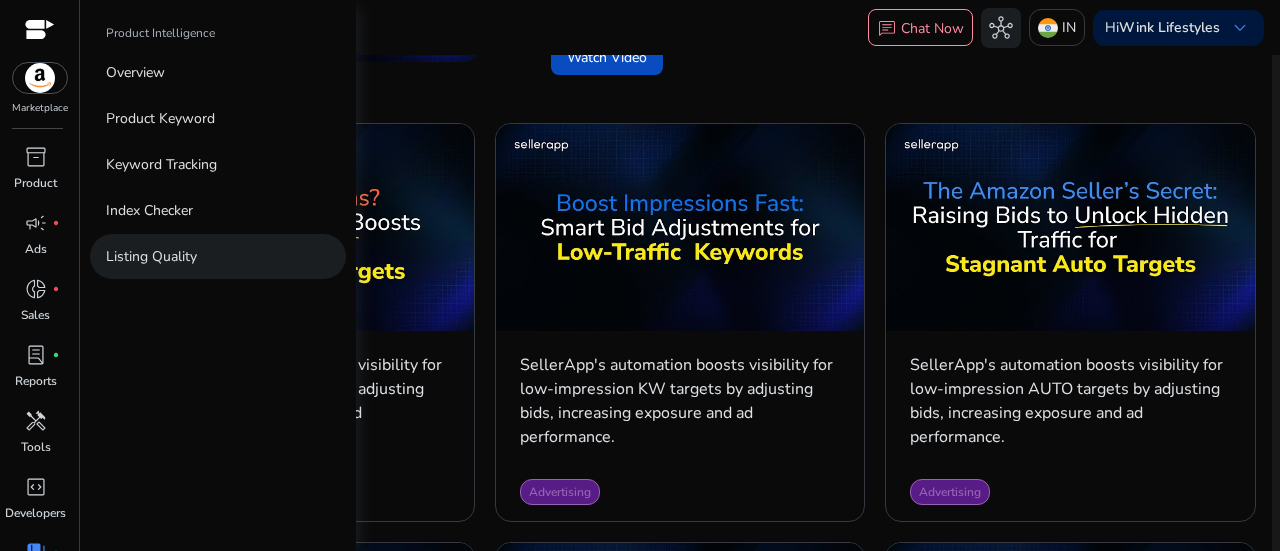 click on "Listing Quality" at bounding box center (151, 256) 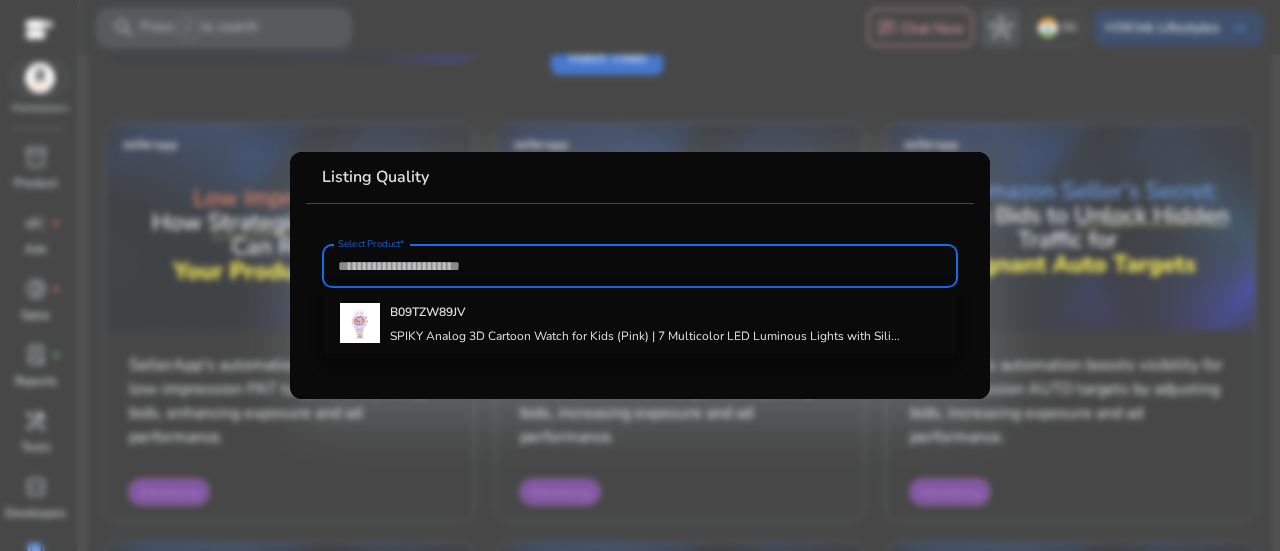 paste on "**********" 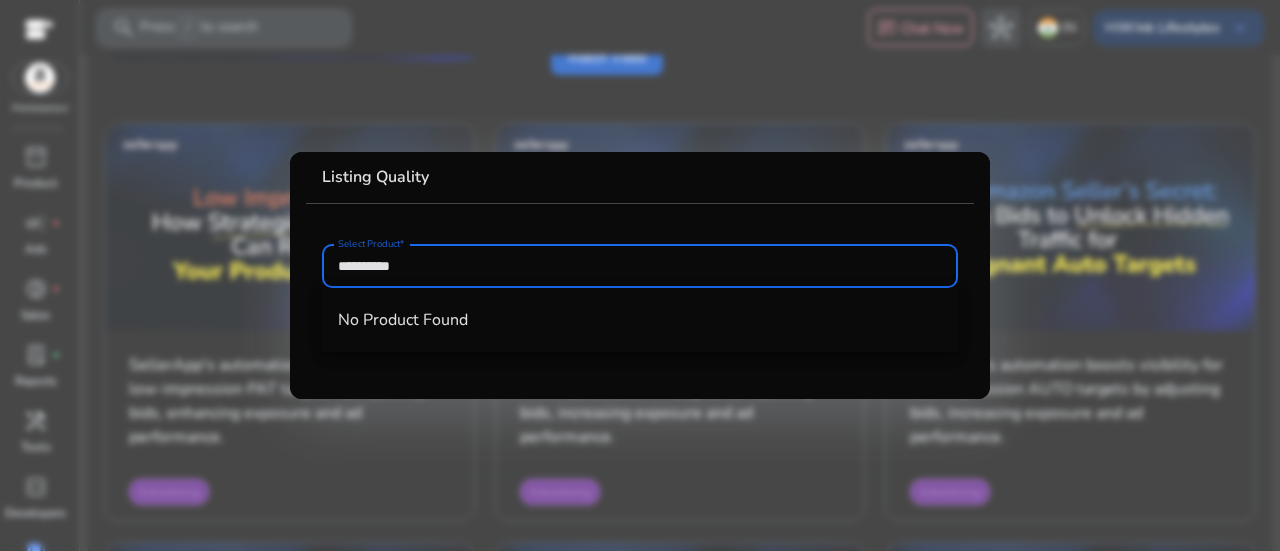type on "**********" 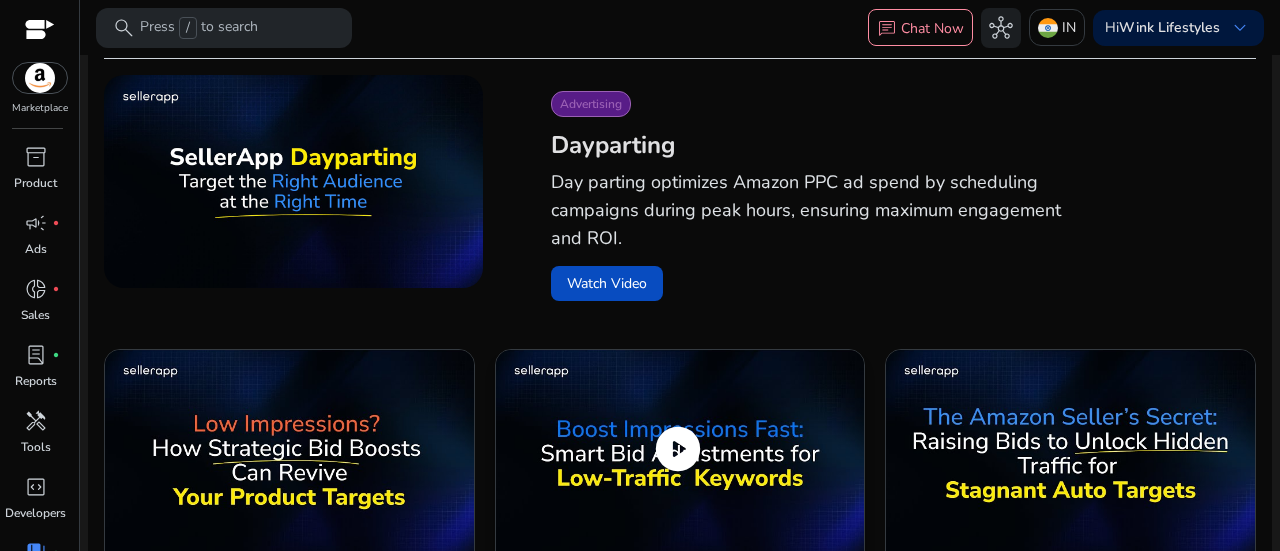 scroll, scrollTop: 500, scrollLeft: 0, axis: vertical 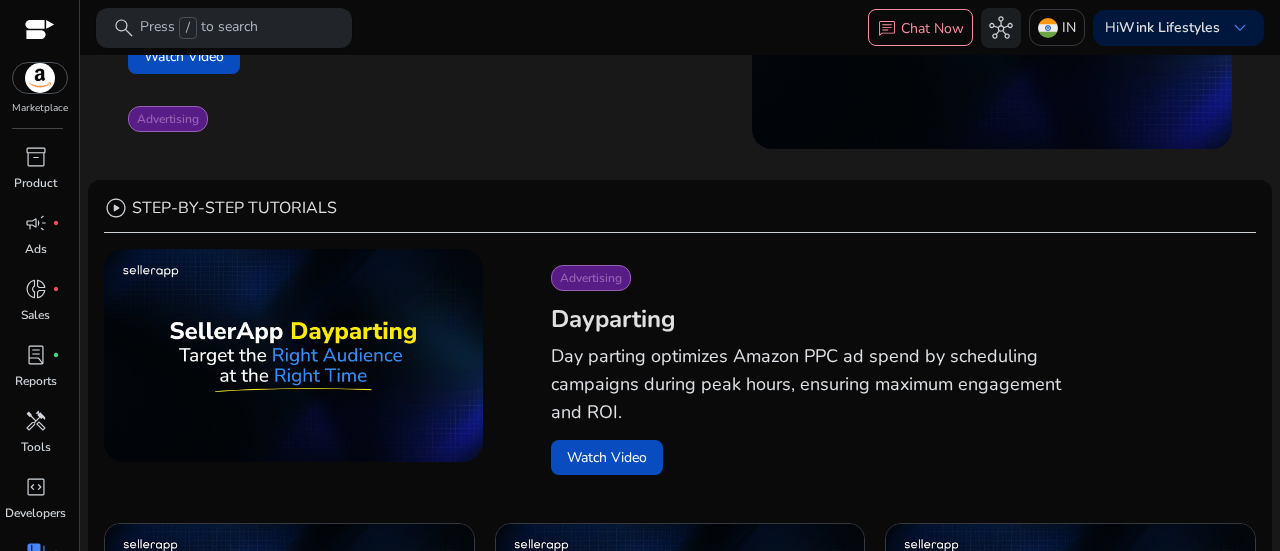 click on "Press  /  to search" at bounding box center (199, 28) 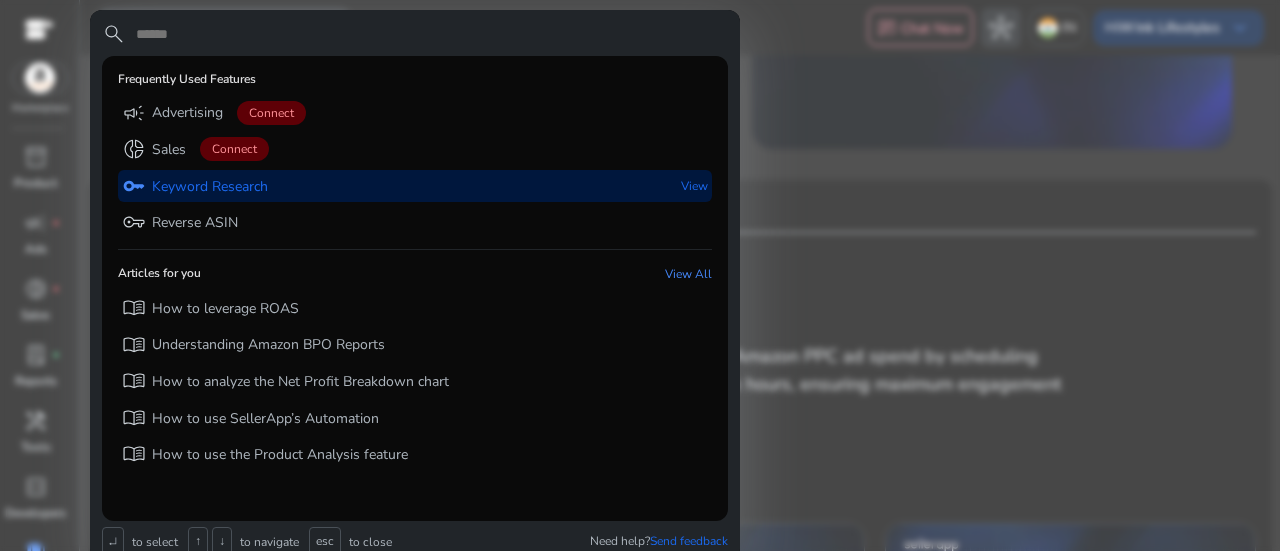 click on "Keyword Research" at bounding box center [210, 187] 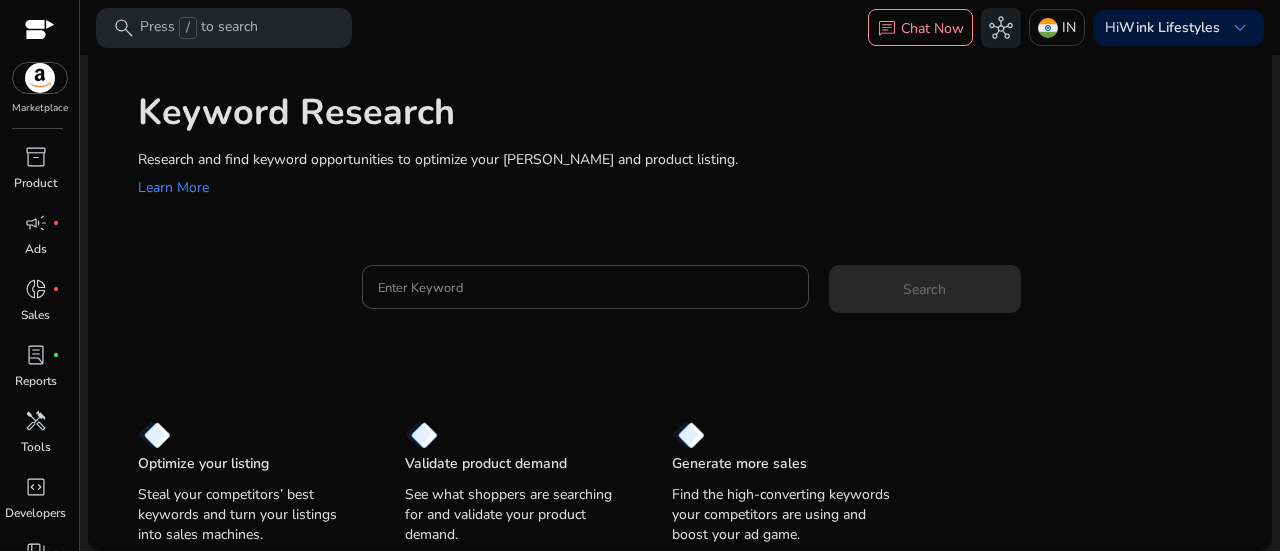 scroll, scrollTop: 0, scrollLeft: 0, axis: both 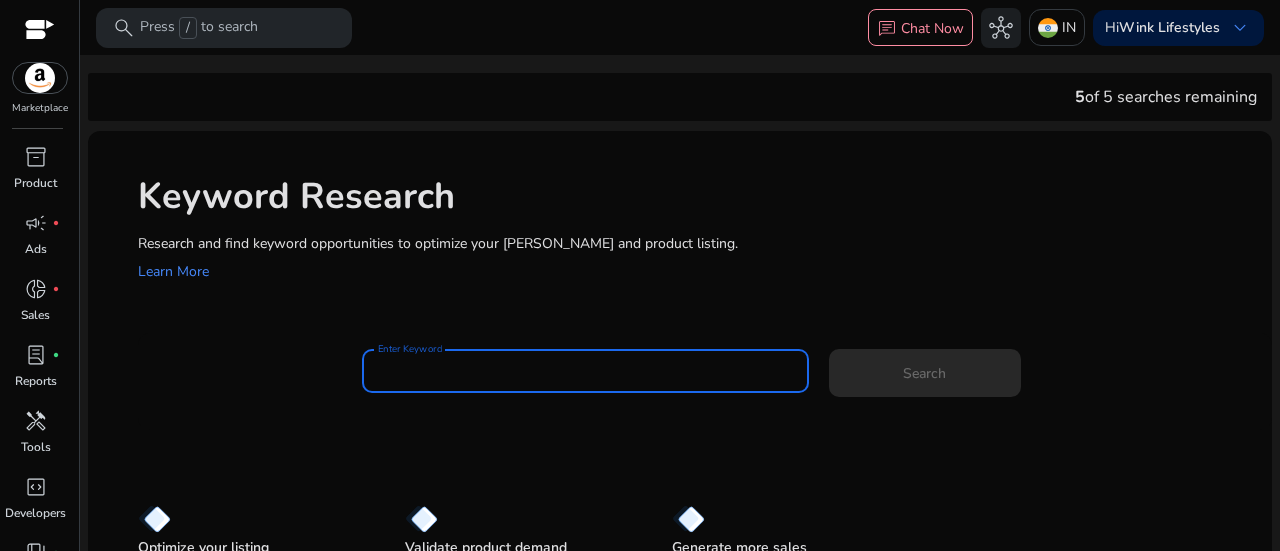 click on "Enter Keyword" at bounding box center (585, 371) 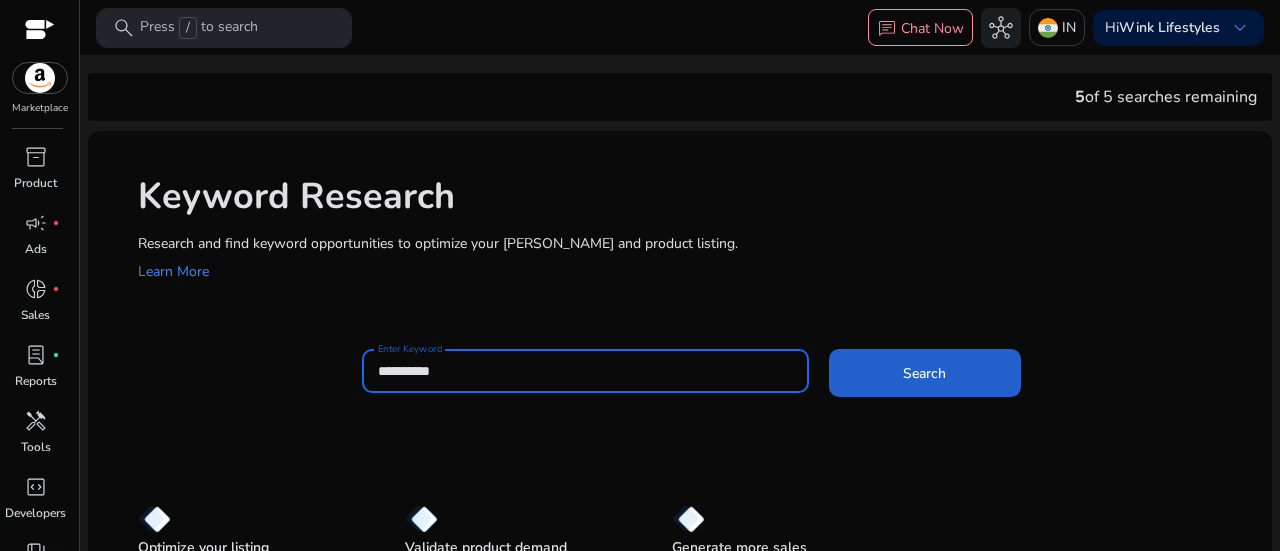 type on "**********" 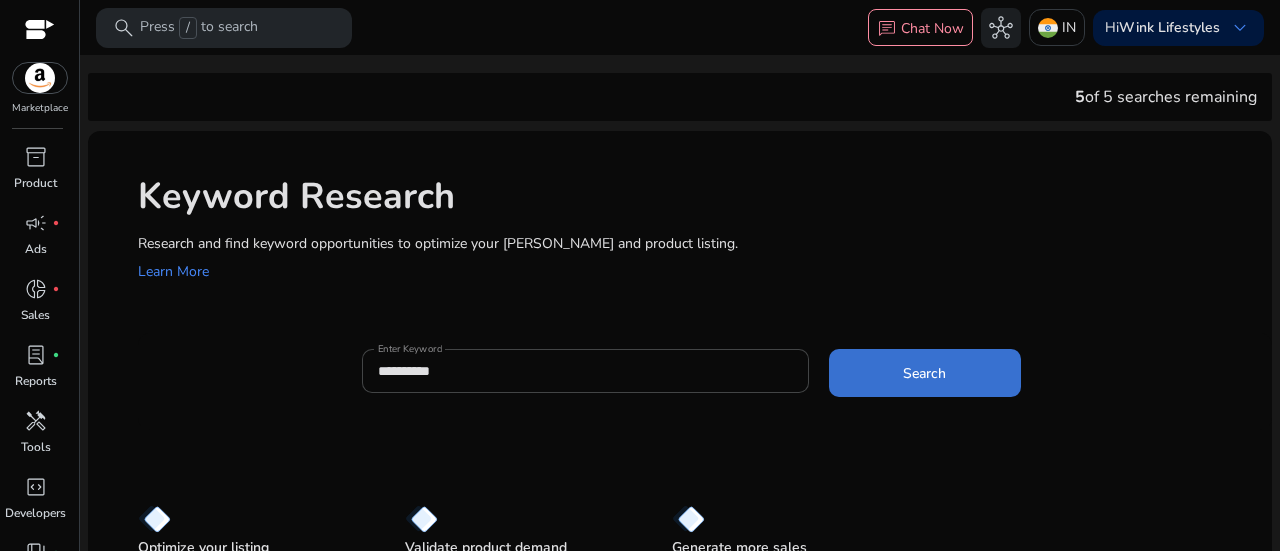 click 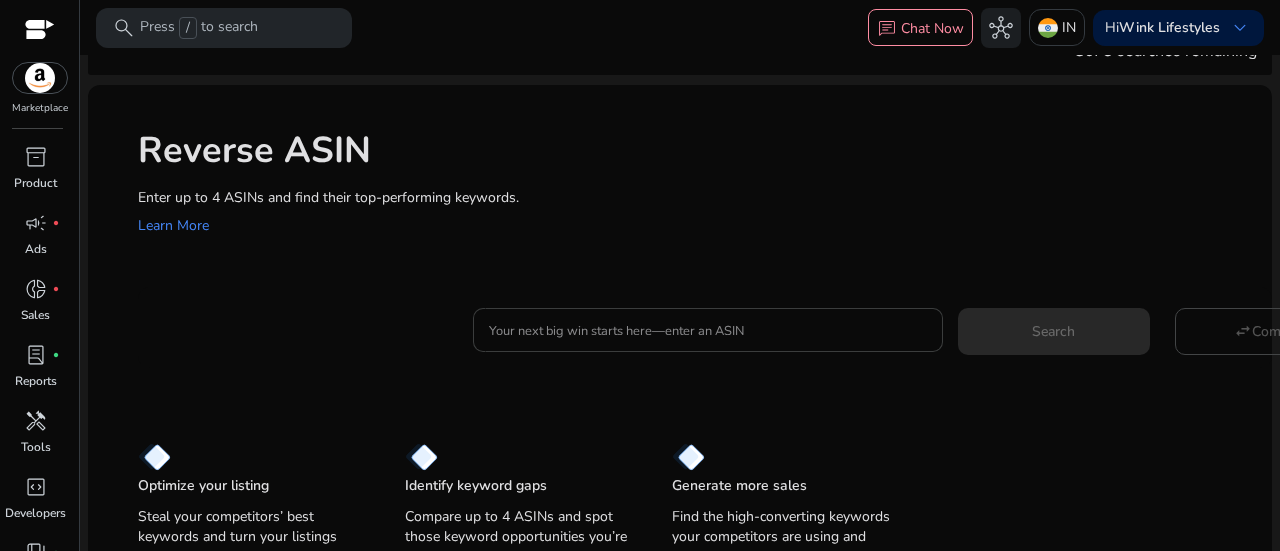 scroll, scrollTop: 59, scrollLeft: 0, axis: vertical 